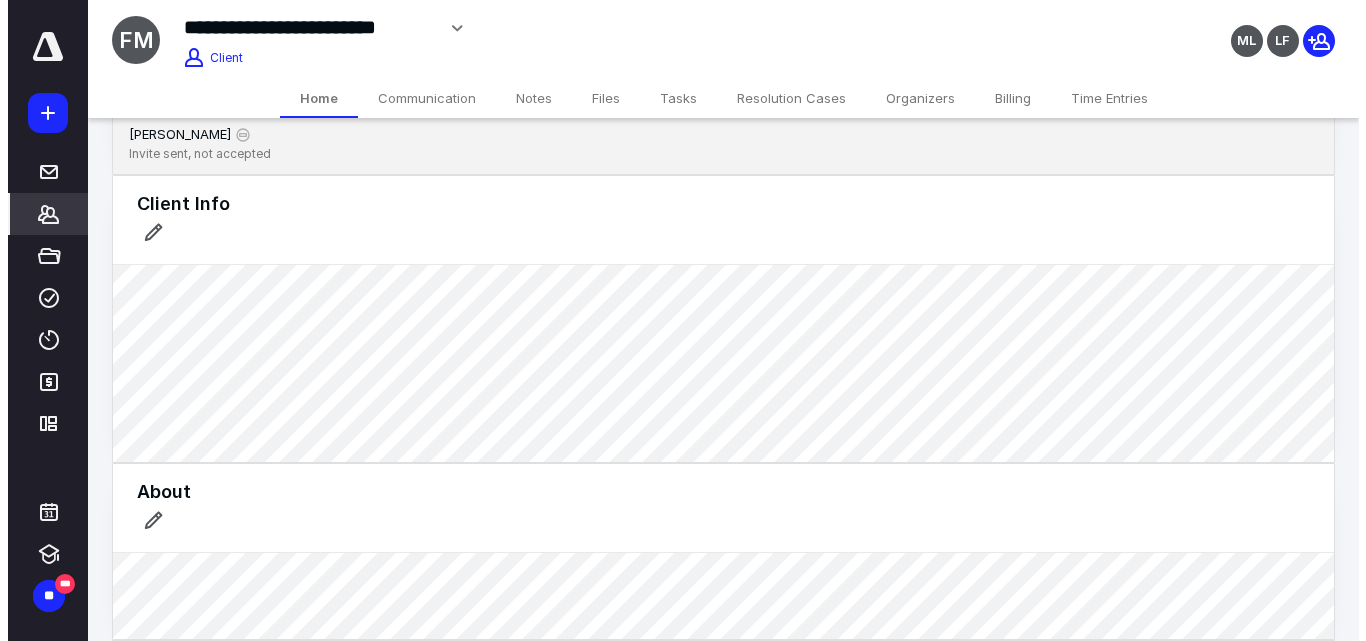 scroll, scrollTop: 0, scrollLeft: 0, axis: both 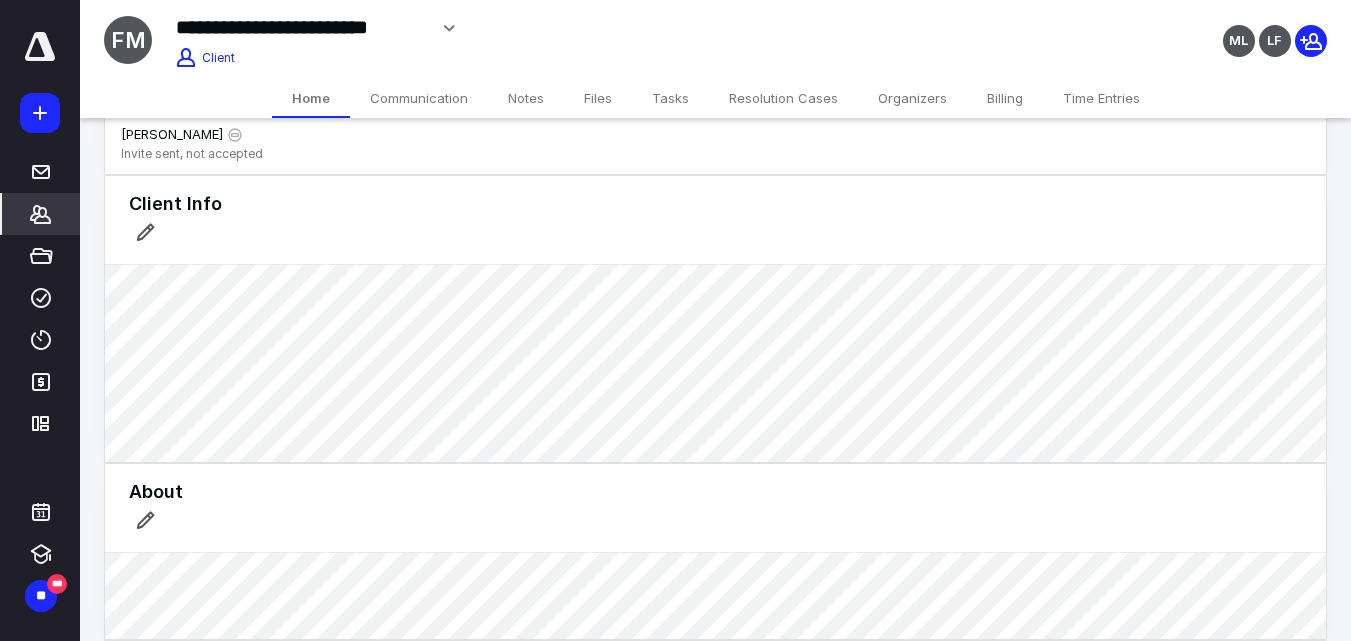 click on "Notes" at bounding box center (526, 98) 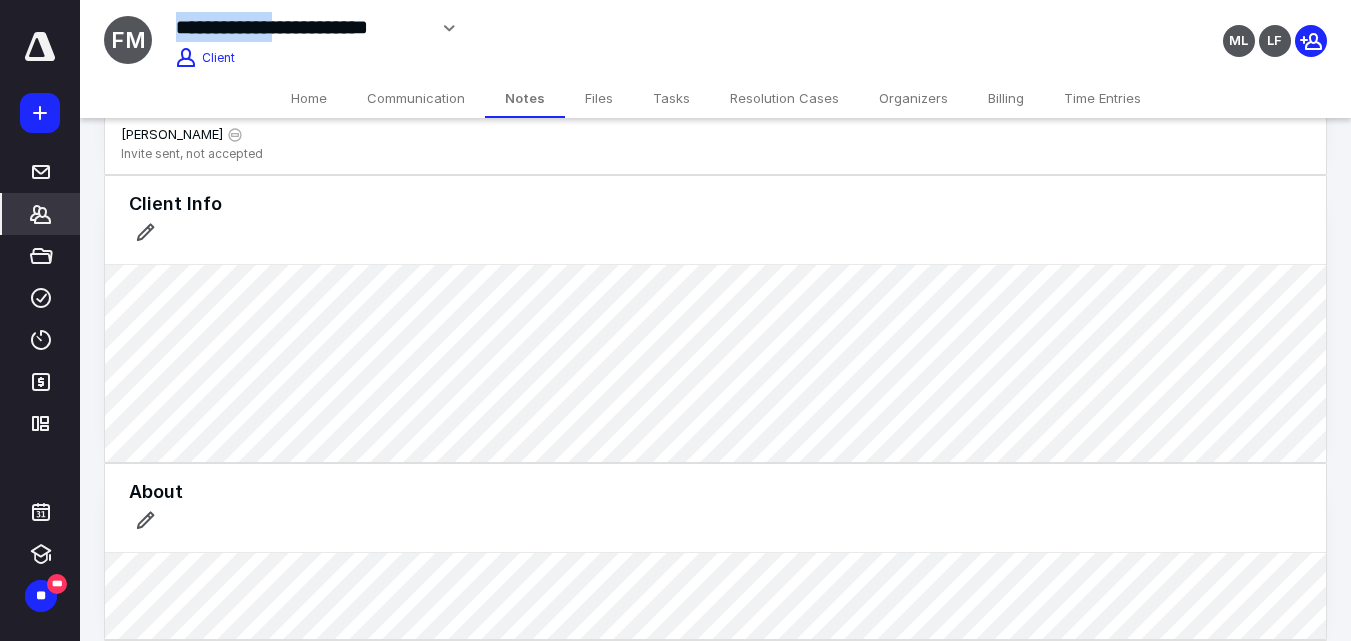 drag, startPoint x: 288, startPoint y: 18, endPoint x: 430, endPoint y: 24, distance: 142.12671 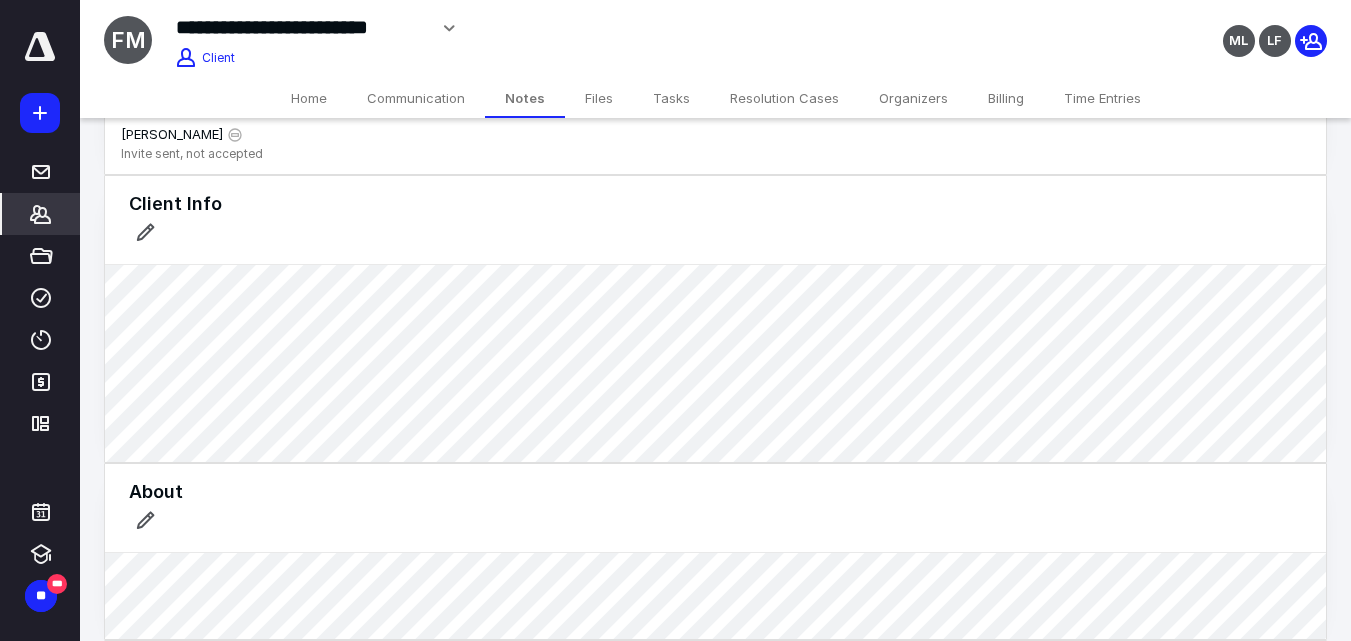 click on "**********" at bounding box center [509, 35] 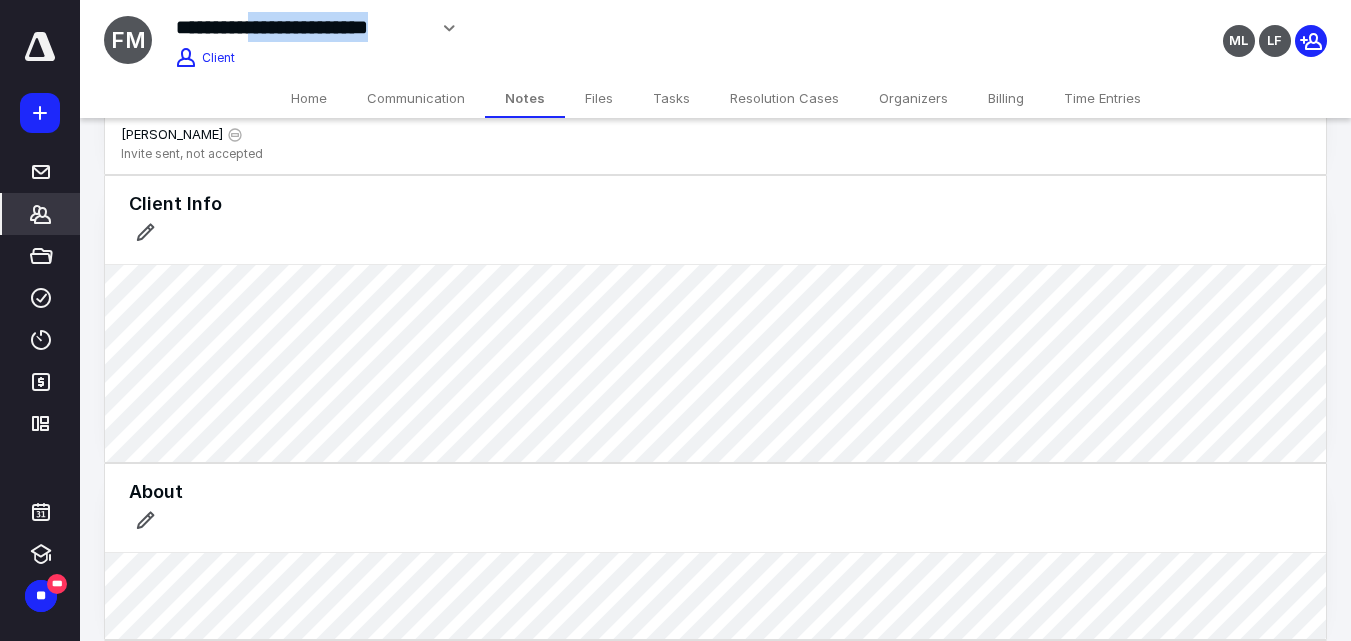 drag, startPoint x: 257, startPoint y: 27, endPoint x: 423, endPoint y: 27, distance: 166 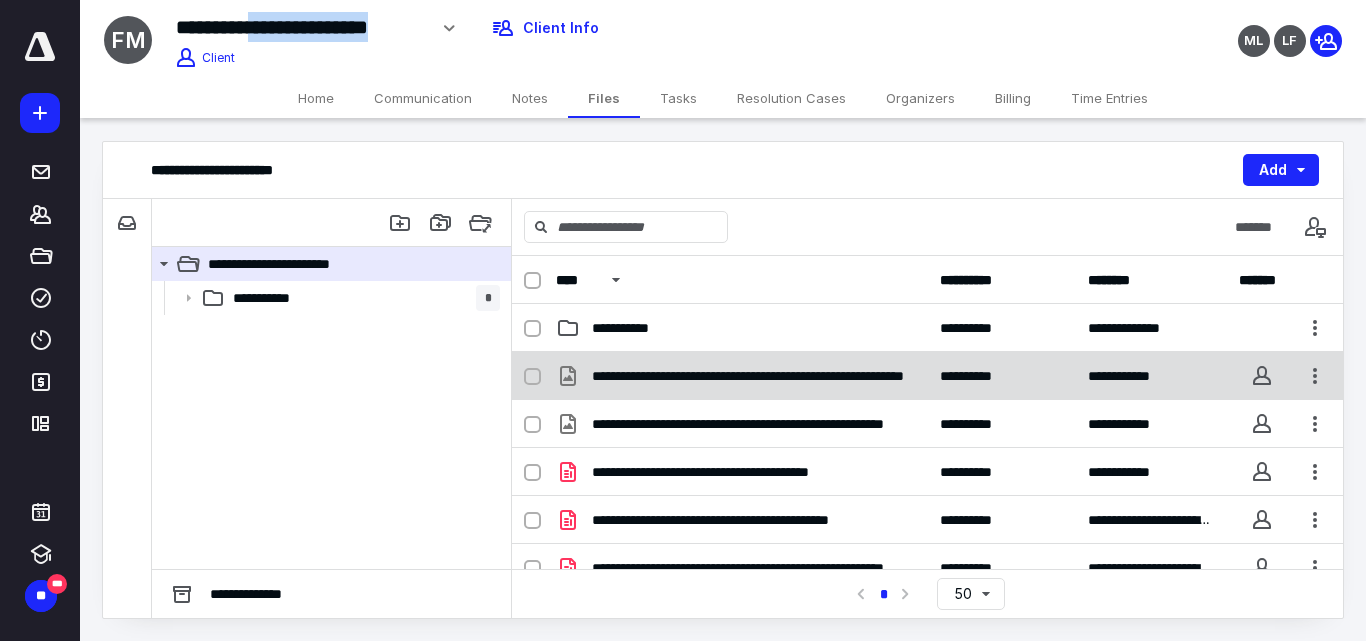 click on "**********" at bounding box center [750, 376] 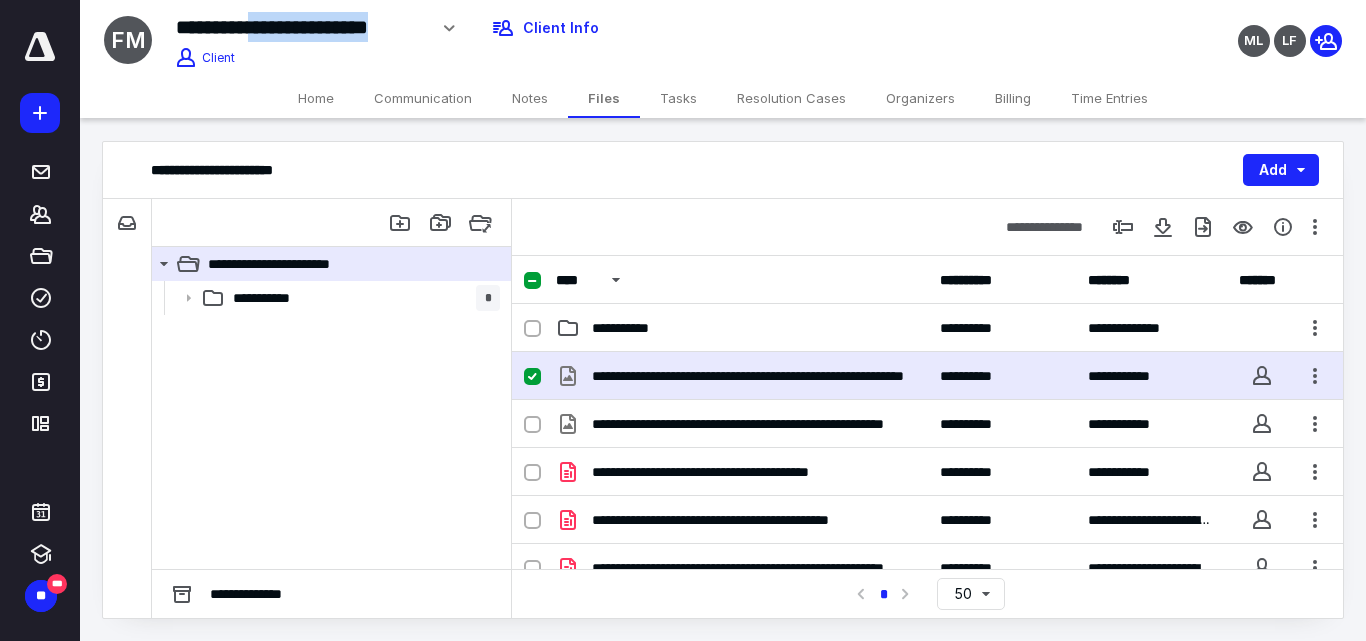 checkbox on "true" 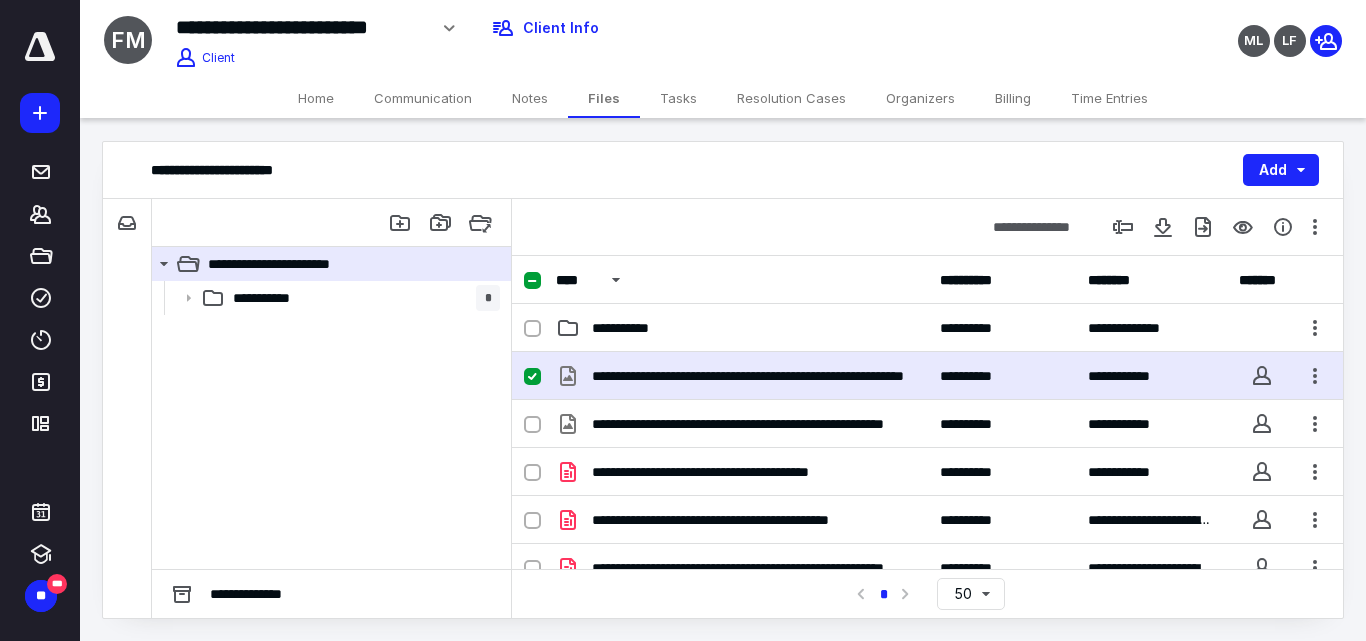 click on "**********" at bounding box center (750, 376) 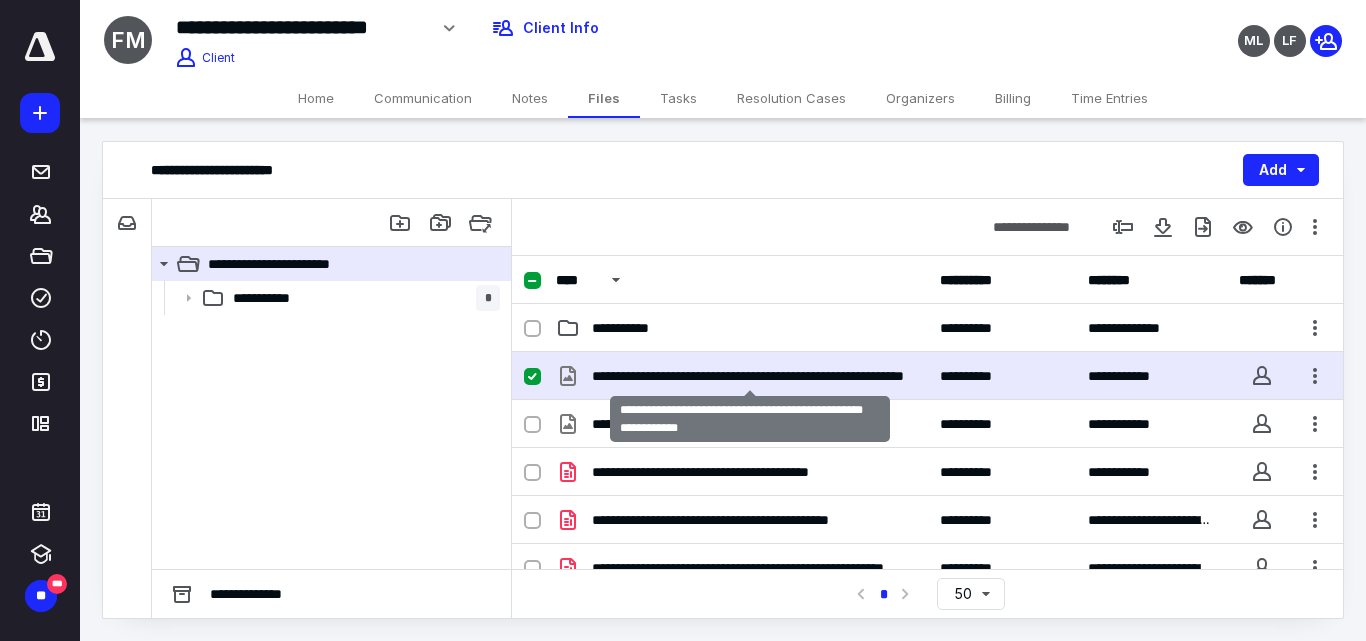 click on "**********" at bounding box center [750, 376] 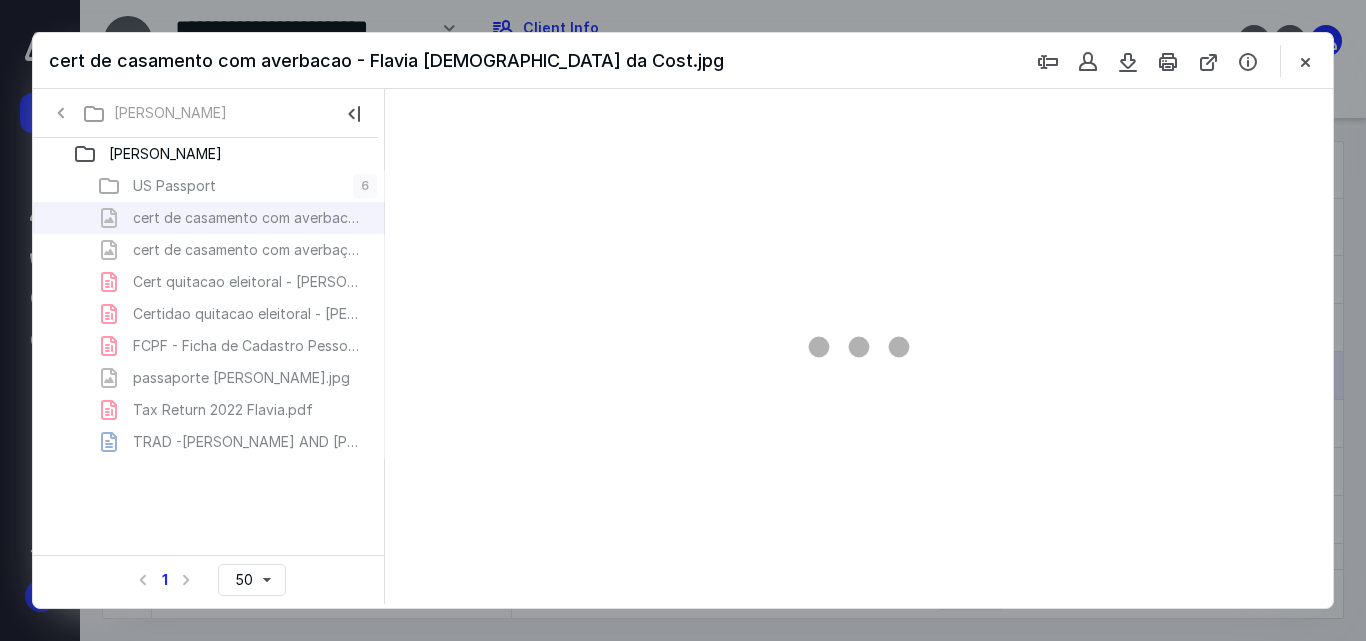 scroll, scrollTop: 0, scrollLeft: 0, axis: both 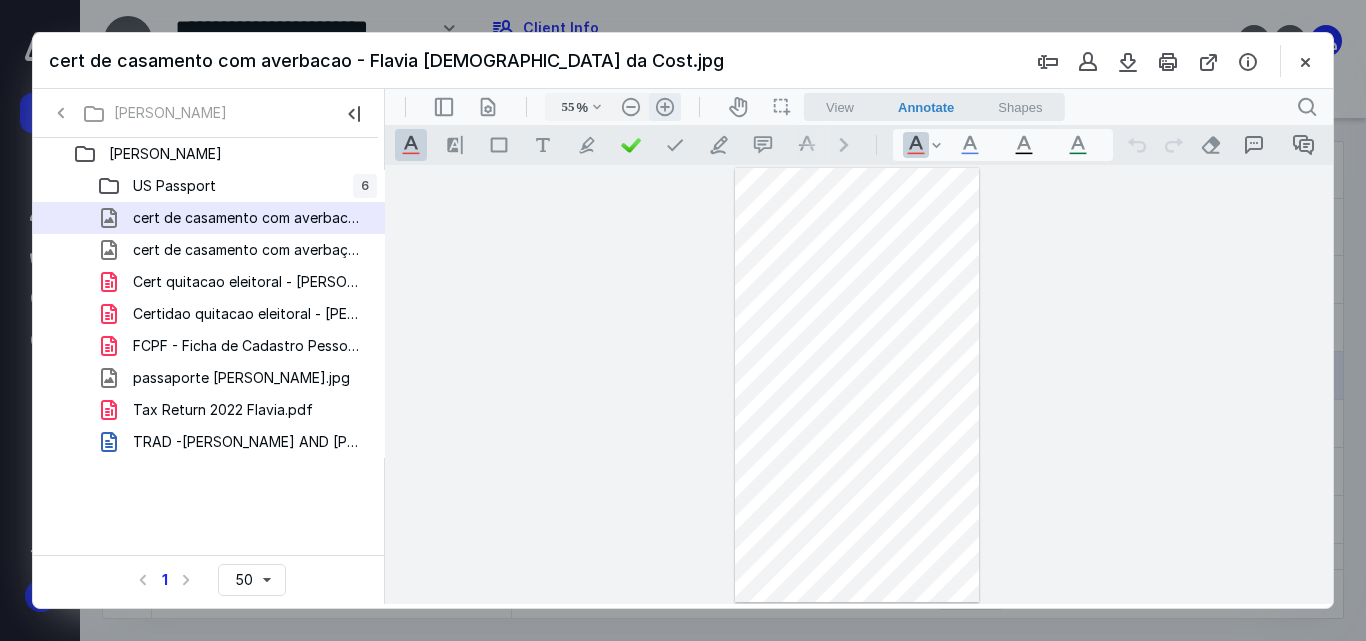 click on ".cls-1{fill:#abb0c4;} icon - header - zoom - in - line" at bounding box center [665, 107] 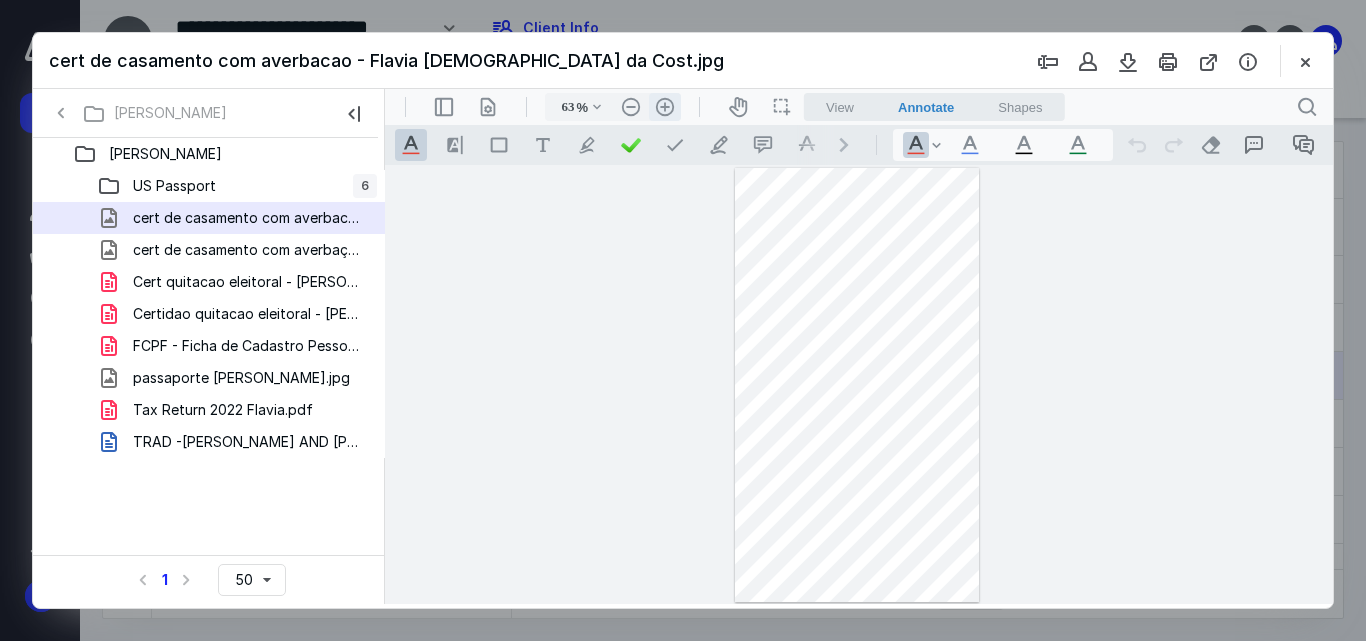 click on ".cls-1{fill:#abb0c4;} icon - header - zoom - in - line" at bounding box center [665, 107] 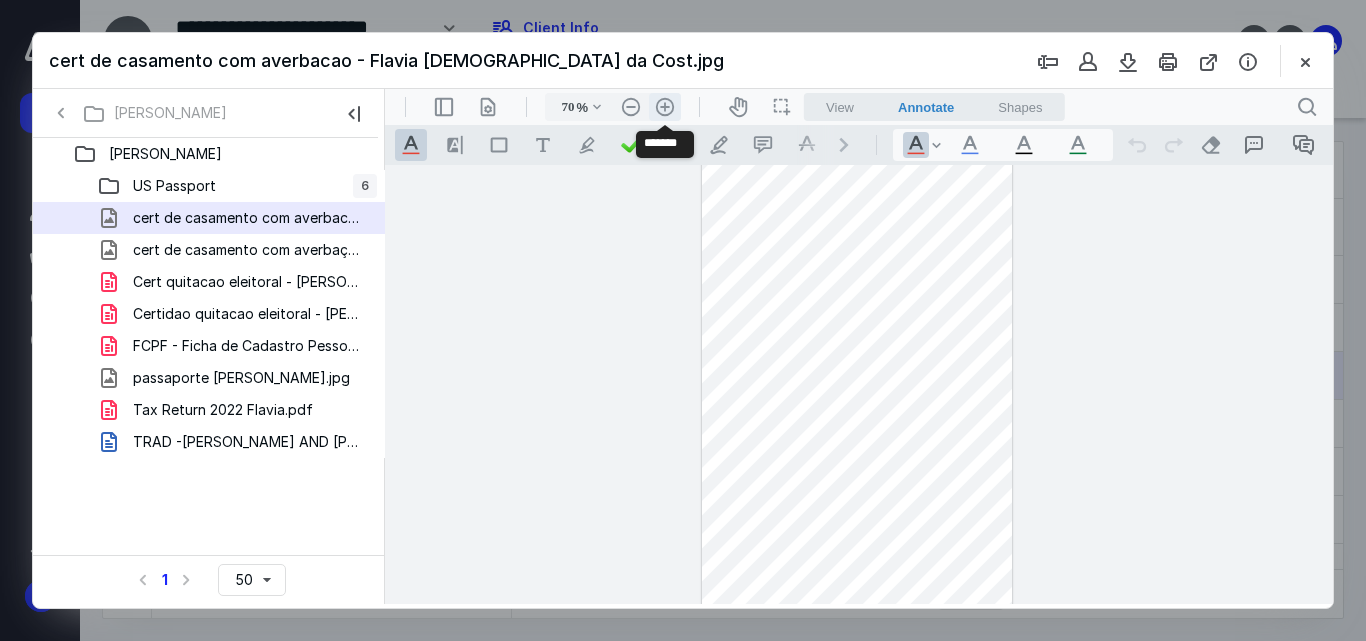 click on ".cls-1{fill:#abb0c4;} icon - header - zoom - in - line" at bounding box center (665, 107) 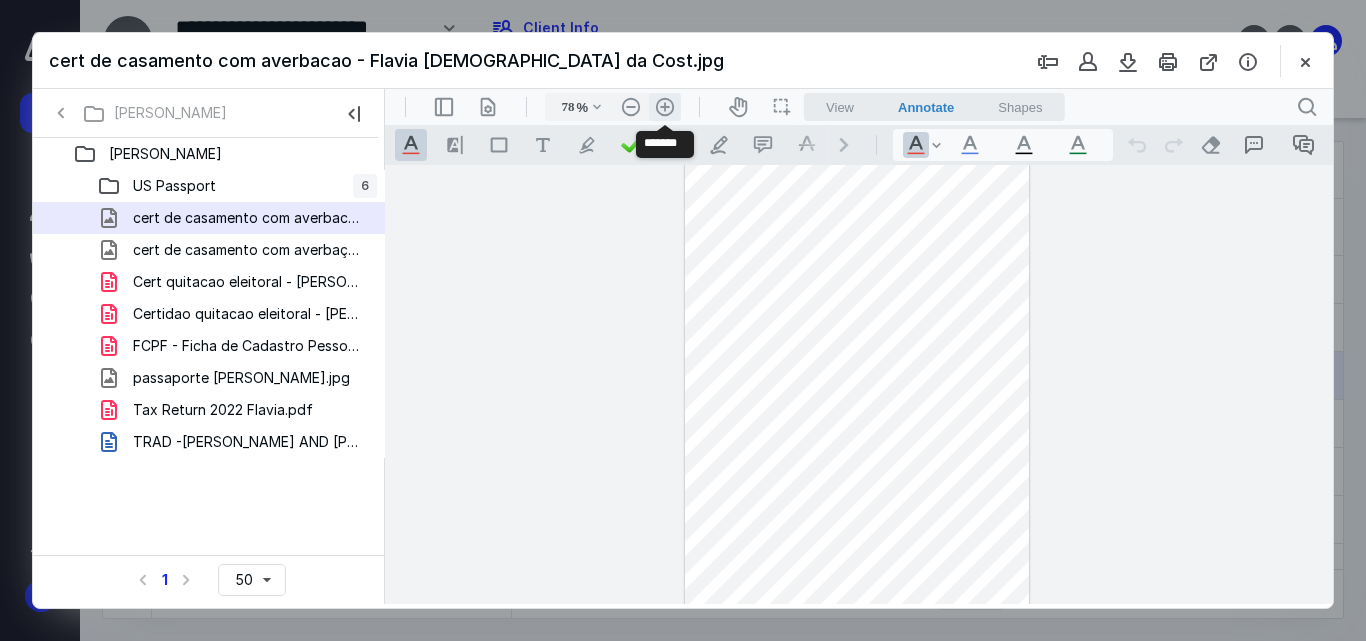 click on ".cls-1{fill:#abb0c4;} icon - header - zoom - in - line" at bounding box center (665, 107) 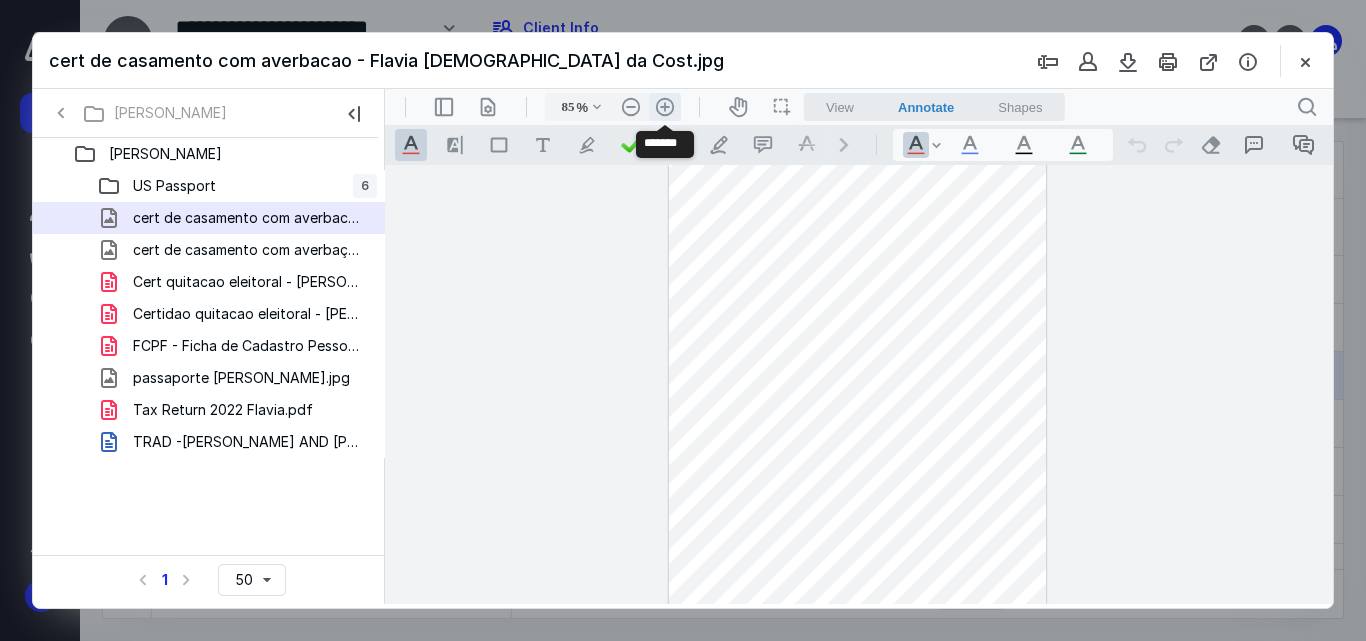 click on ".cls-1{fill:#abb0c4;} icon - header - zoom - in - line" at bounding box center [665, 107] 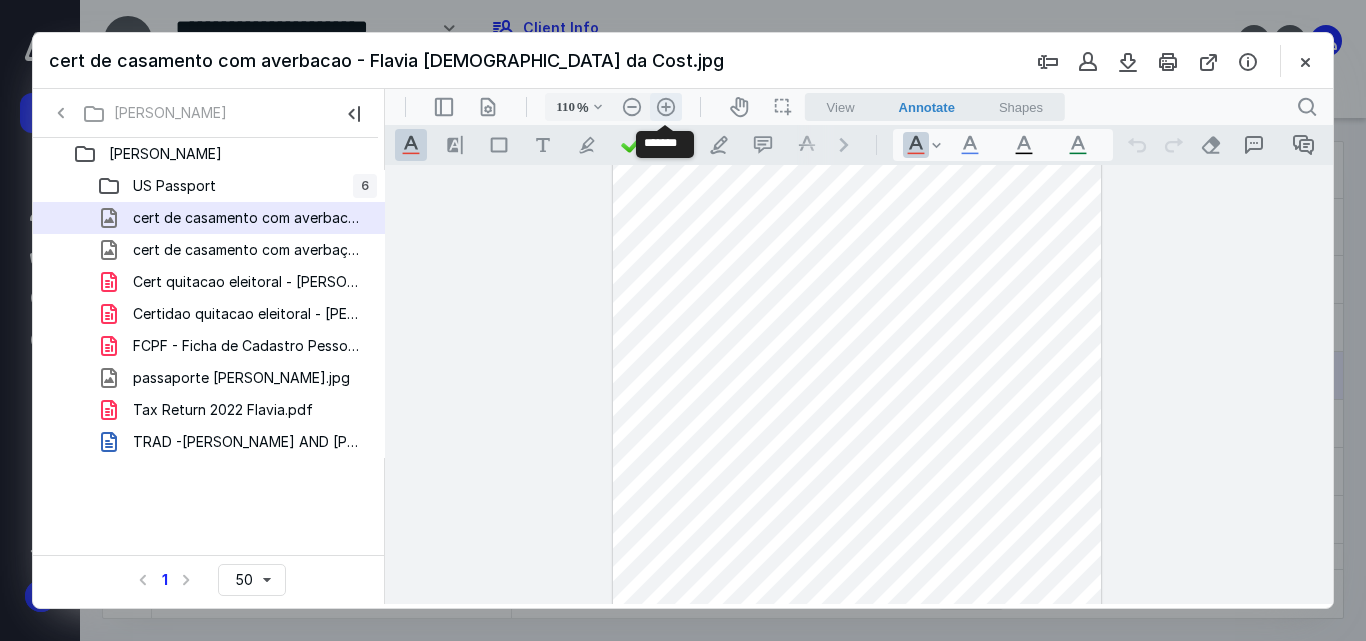 click on ".cls-1{fill:#abb0c4;} icon - header - zoom - in - line" at bounding box center [666, 107] 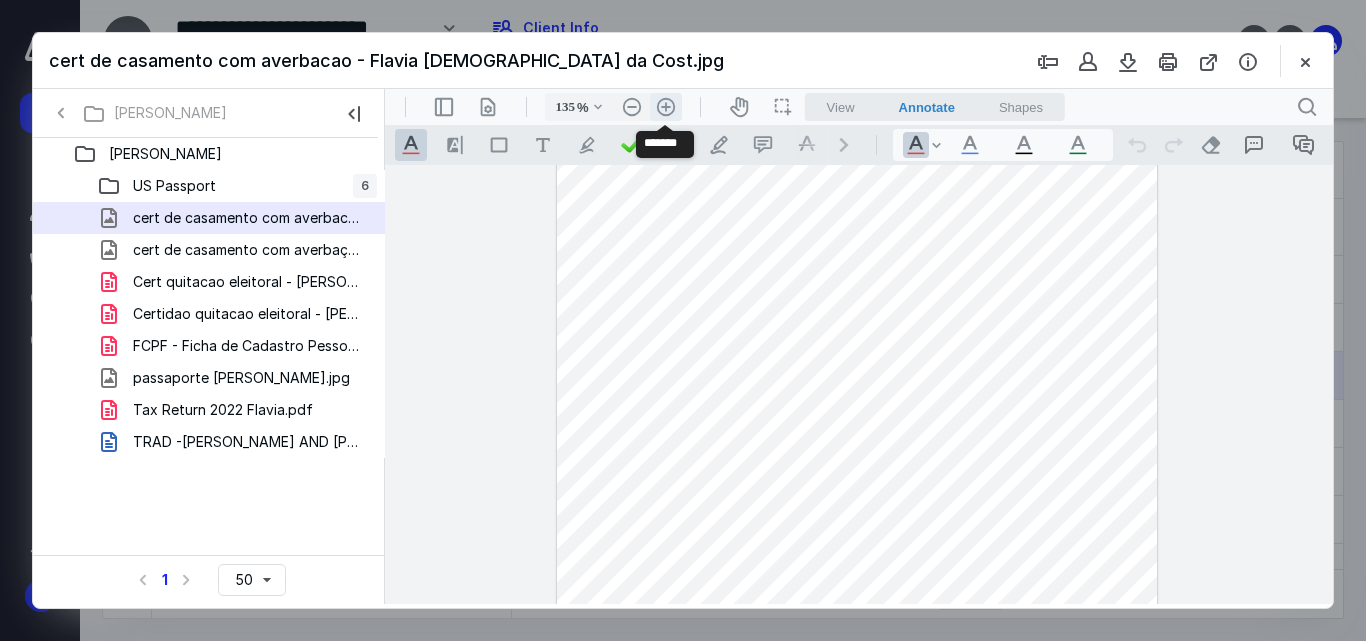scroll, scrollTop: 265, scrollLeft: 0, axis: vertical 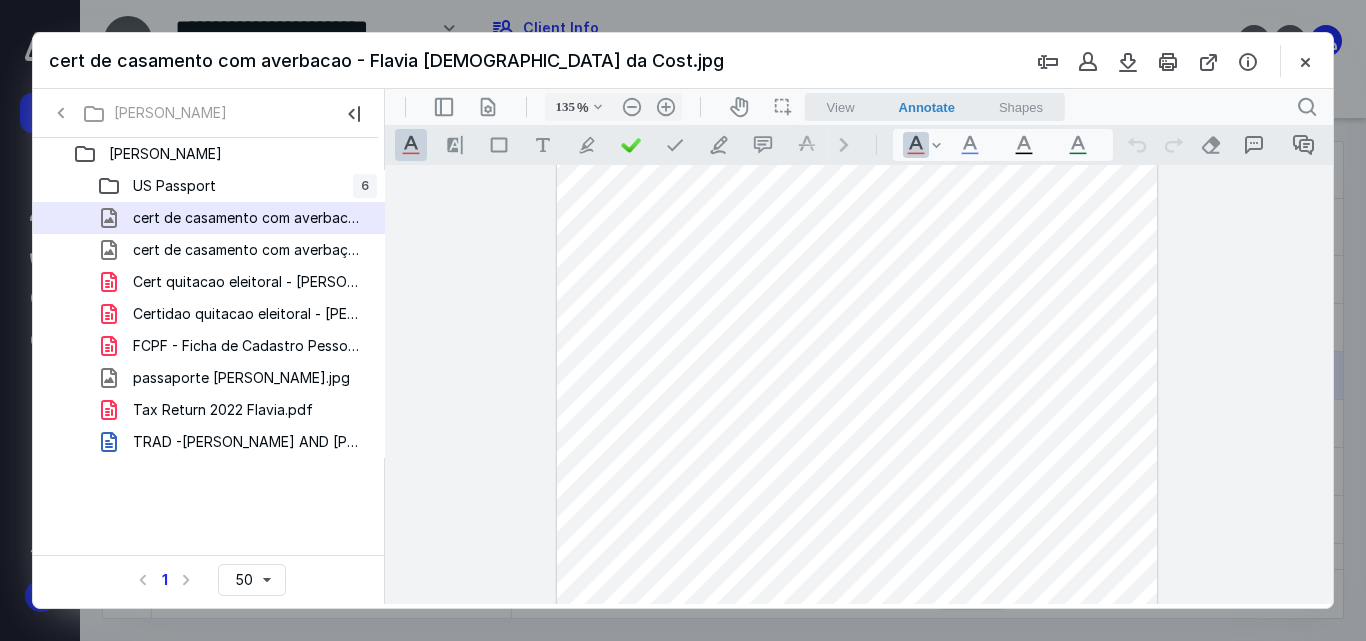 click on "Flavia C da Costa Mendes US Passport 6 cert de casamento com averbacao - Flavia Cristiane da Cost.jpg cert de casamento com averbação divórcio - Flavia Luiz.jpg Cert quitacao eleitoral - Flavia Mendes.pdf Certidao quitacao eleitoral - Flavia Mendes.pdf FCPF - Ficha de Cadastro Pessoa Física - Flavia Mendes.pdf passaporte Flavia Mendes.jpg Tax Return 2022 Flavia.pdf TRAD -ARENALDO AND FLAVIA- MARRIAGE CERTIFICATE.docx Select a page number for more results 1 50" at bounding box center [209, 371] 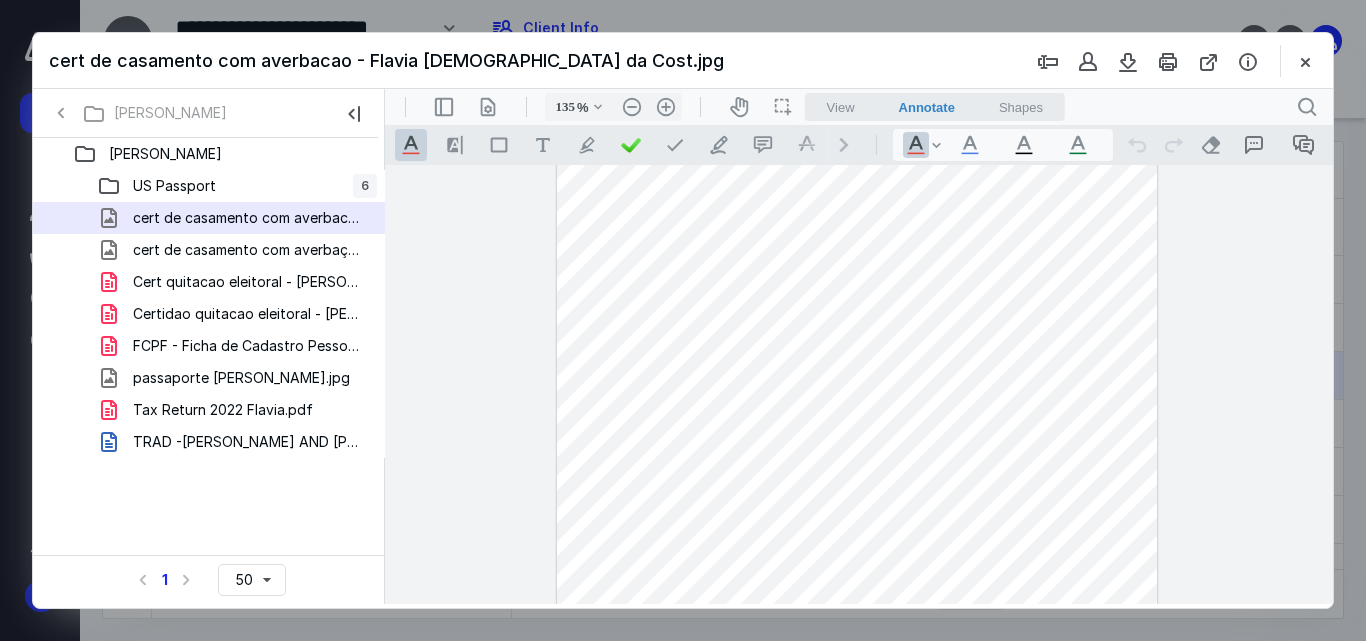 scroll, scrollTop: 239, scrollLeft: 0, axis: vertical 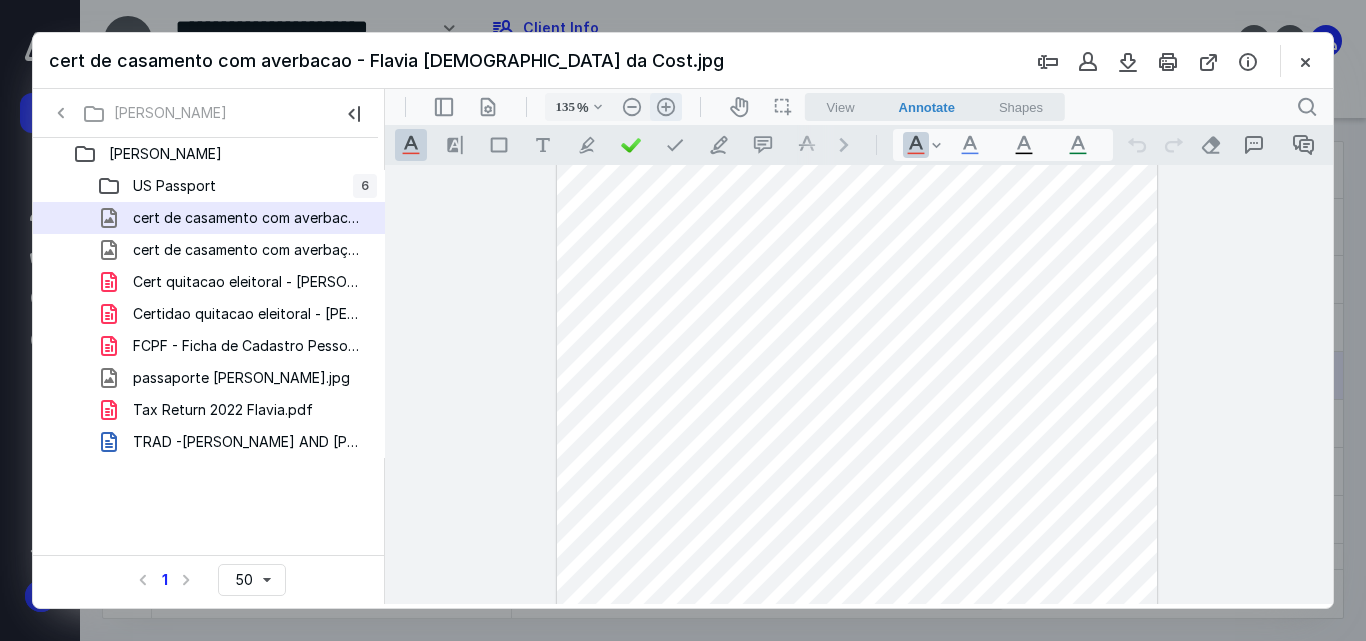 click on ".cls-1{fill:#abb0c4;} icon - header - zoom - in - line" at bounding box center [666, 107] 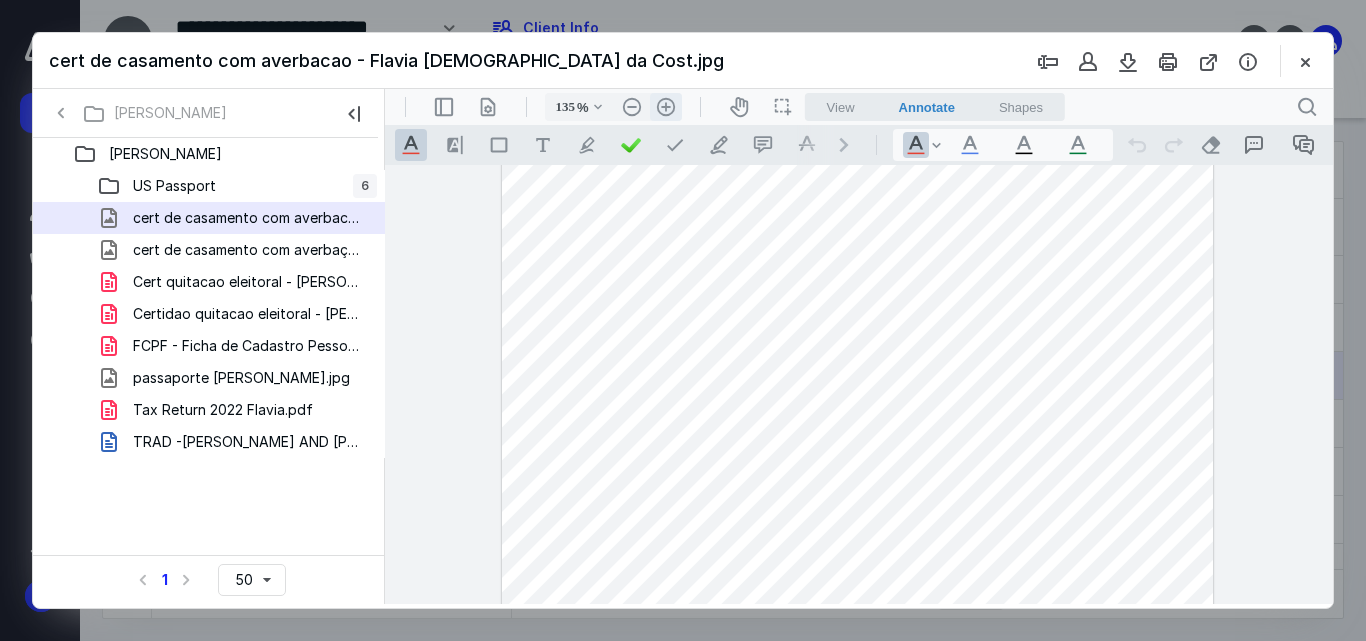 type on "160" 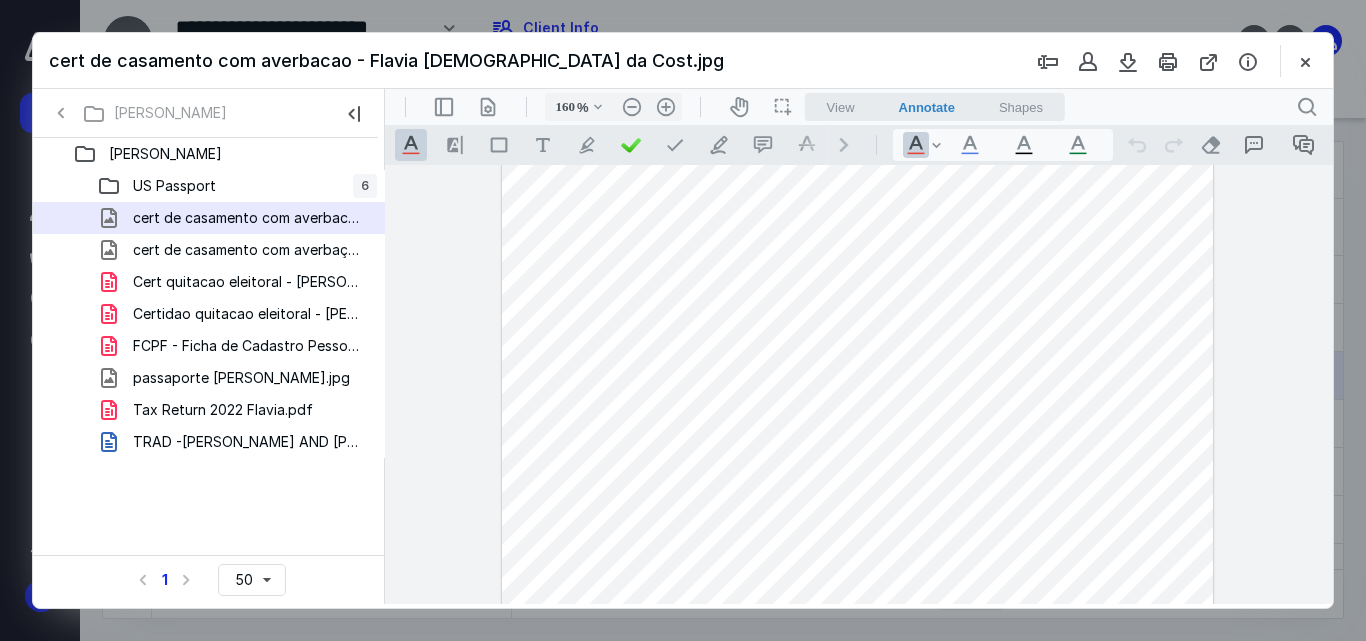 scroll, scrollTop: 317, scrollLeft: 0, axis: vertical 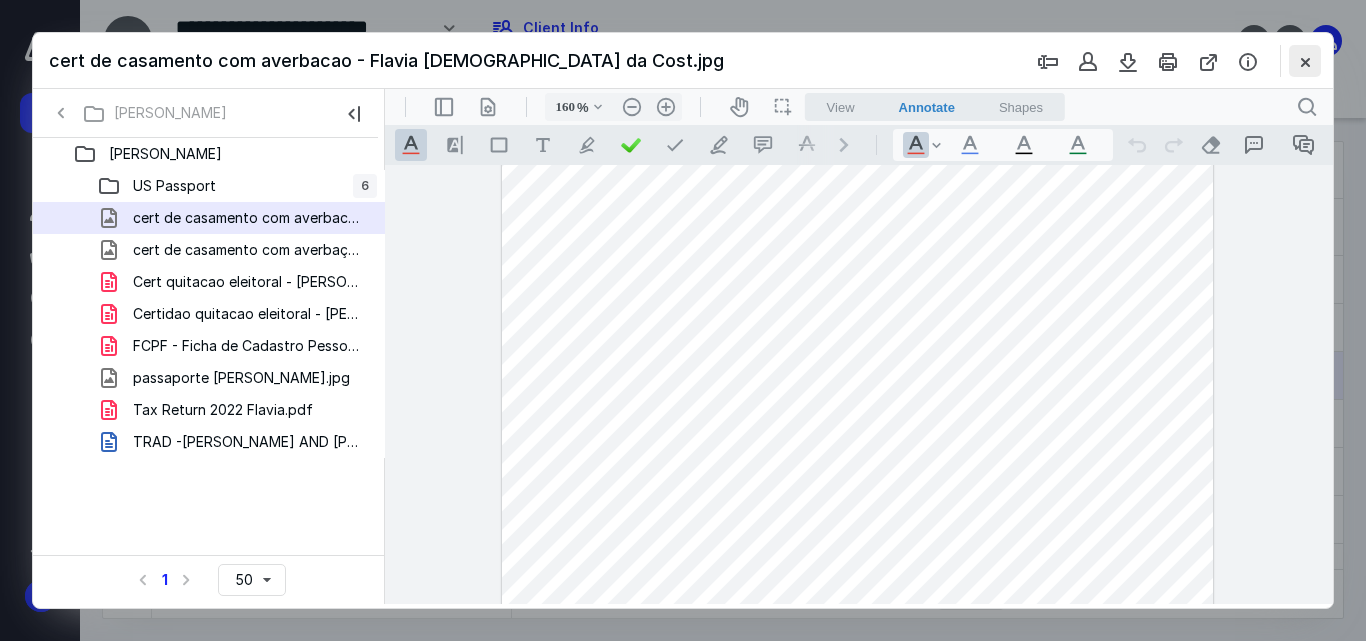 click at bounding box center (1305, 61) 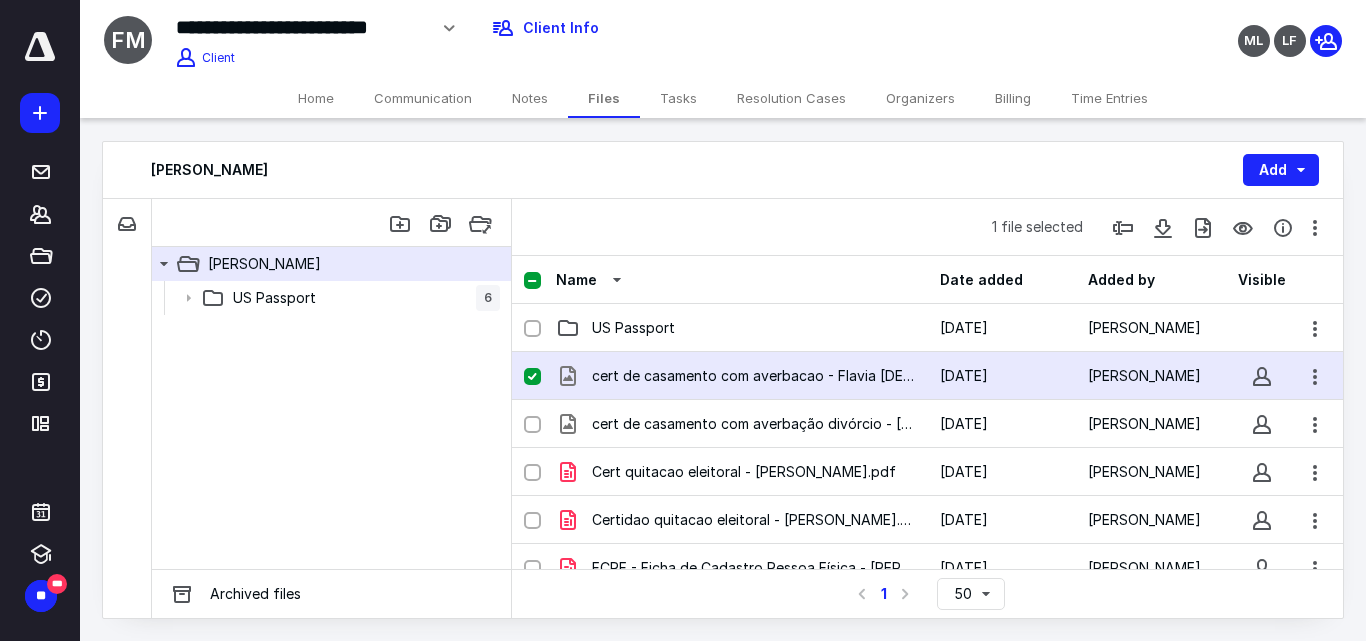 click on "Notes" at bounding box center (530, 98) 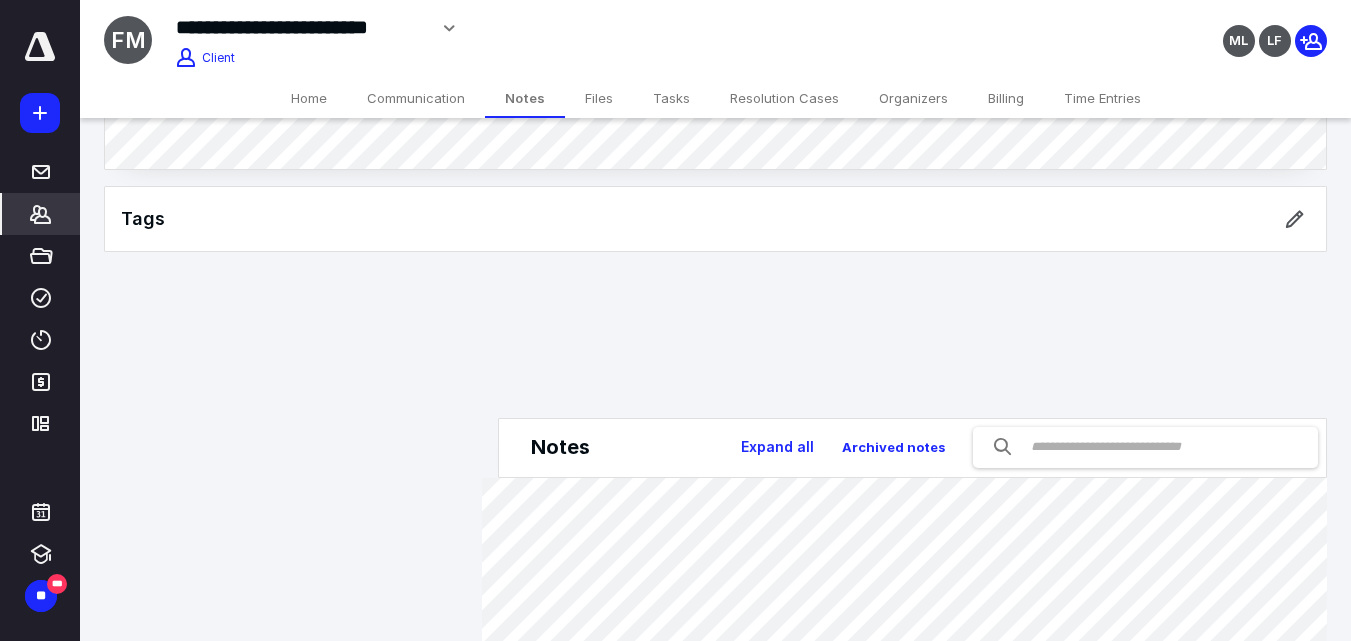 scroll, scrollTop: 1000, scrollLeft: 0, axis: vertical 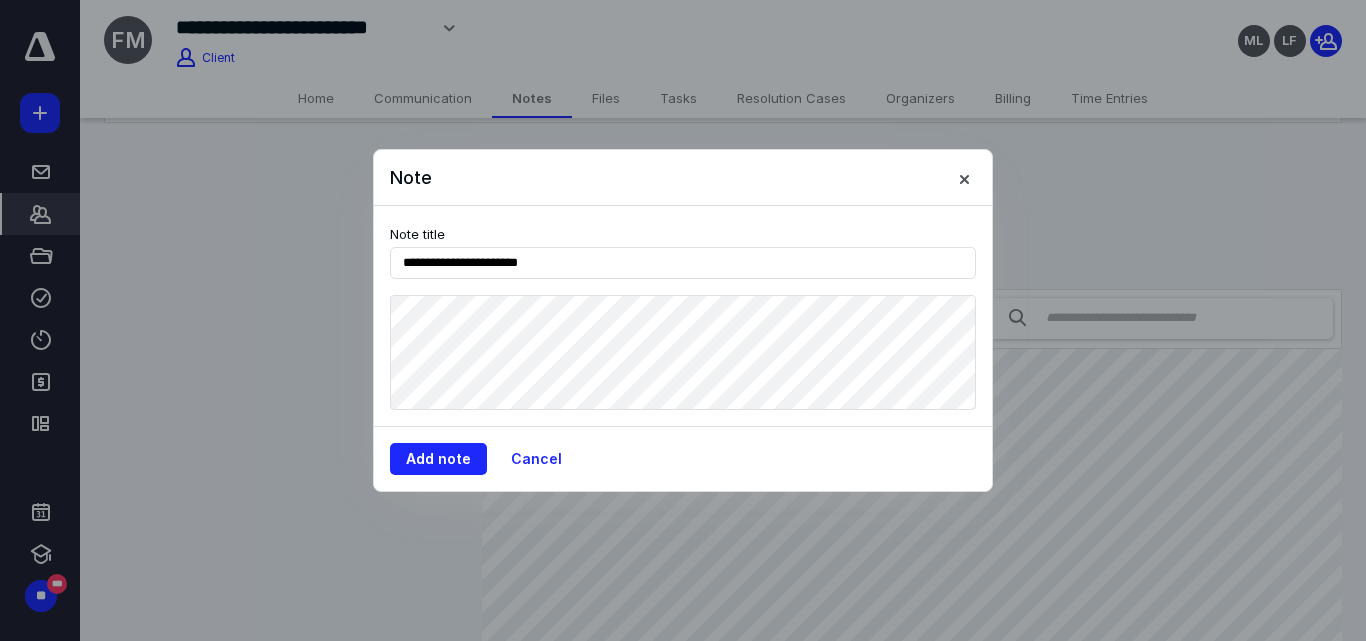 type on "**********" 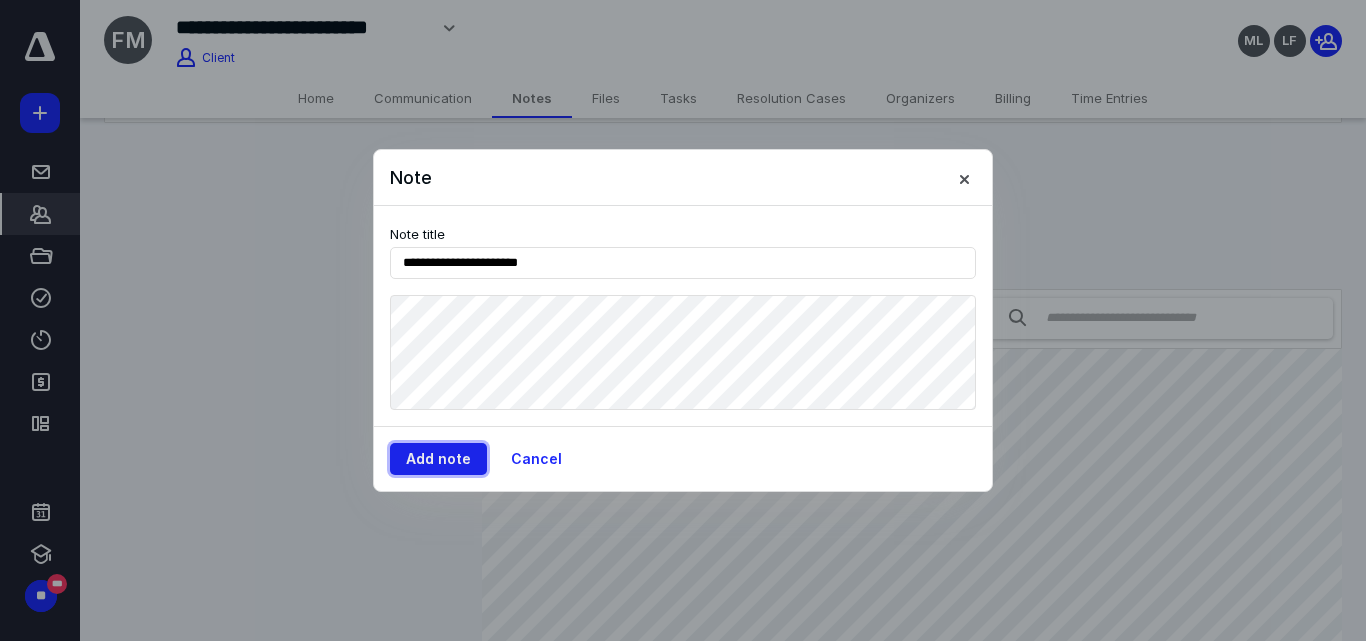 click on "Add note" at bounding box center (438, 459) 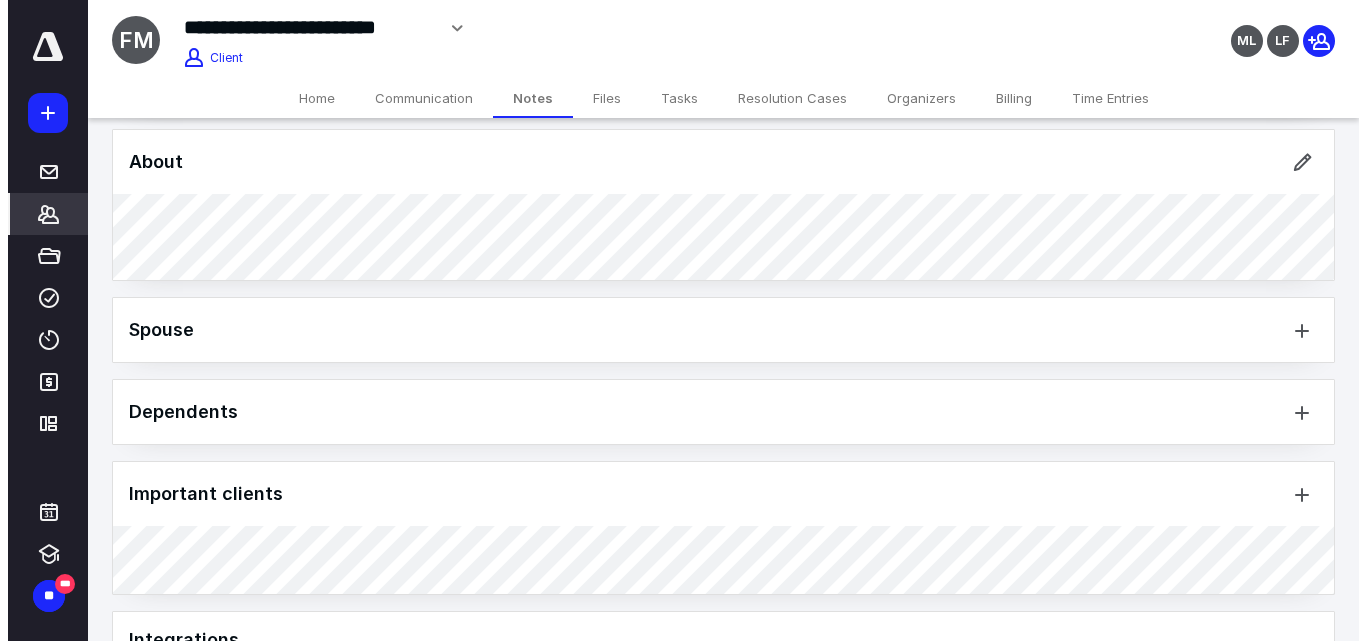 scroll, scrollTop: 0, scrollLeft: 0, axis: both 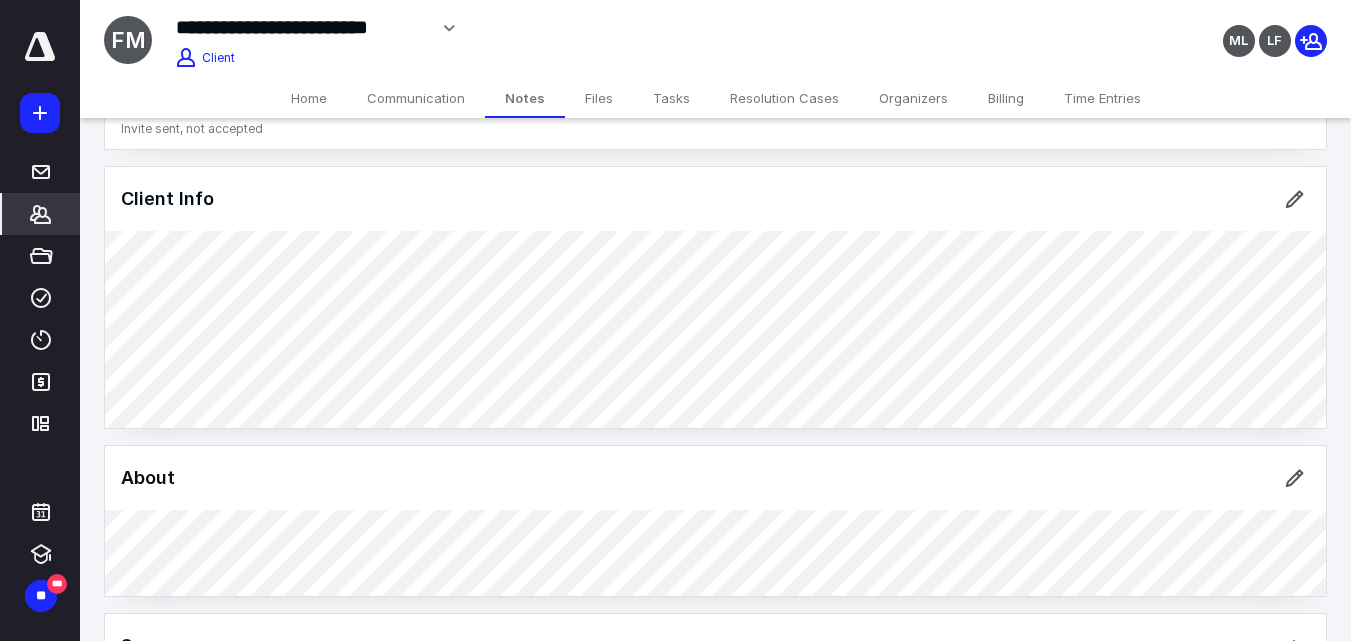 click on "Client Portal Flavia C da Costa Mendes Invite sent, not accepted Client Info About Spouse Dependents Important clients Integrations Tags Manage all tags" at bounding box center [715, 573] 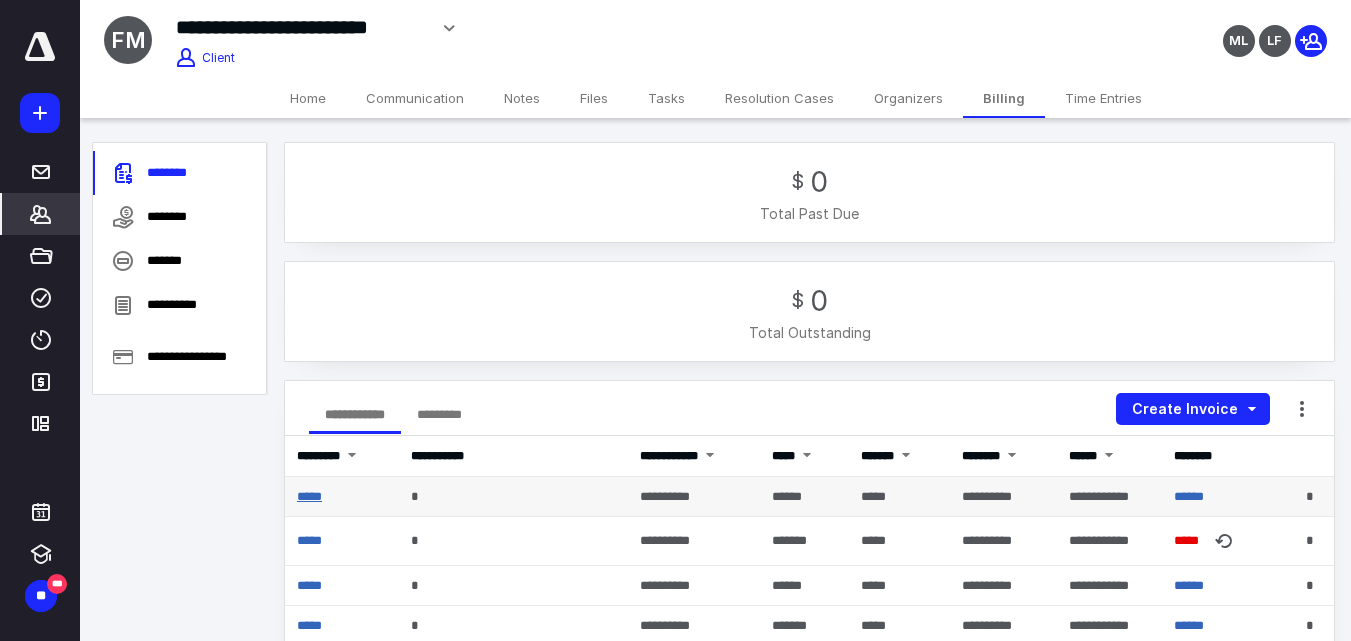 click on "*****" at bounding box center (309, 496) 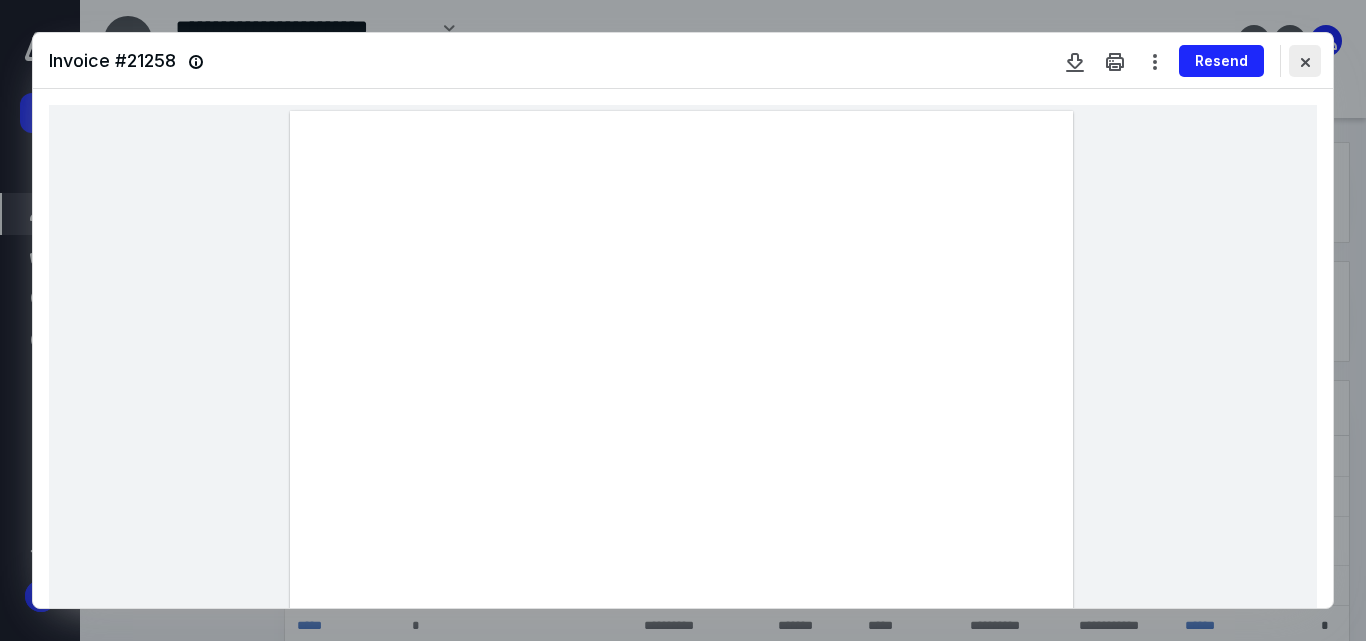 click at bounding box center (1305, 61) 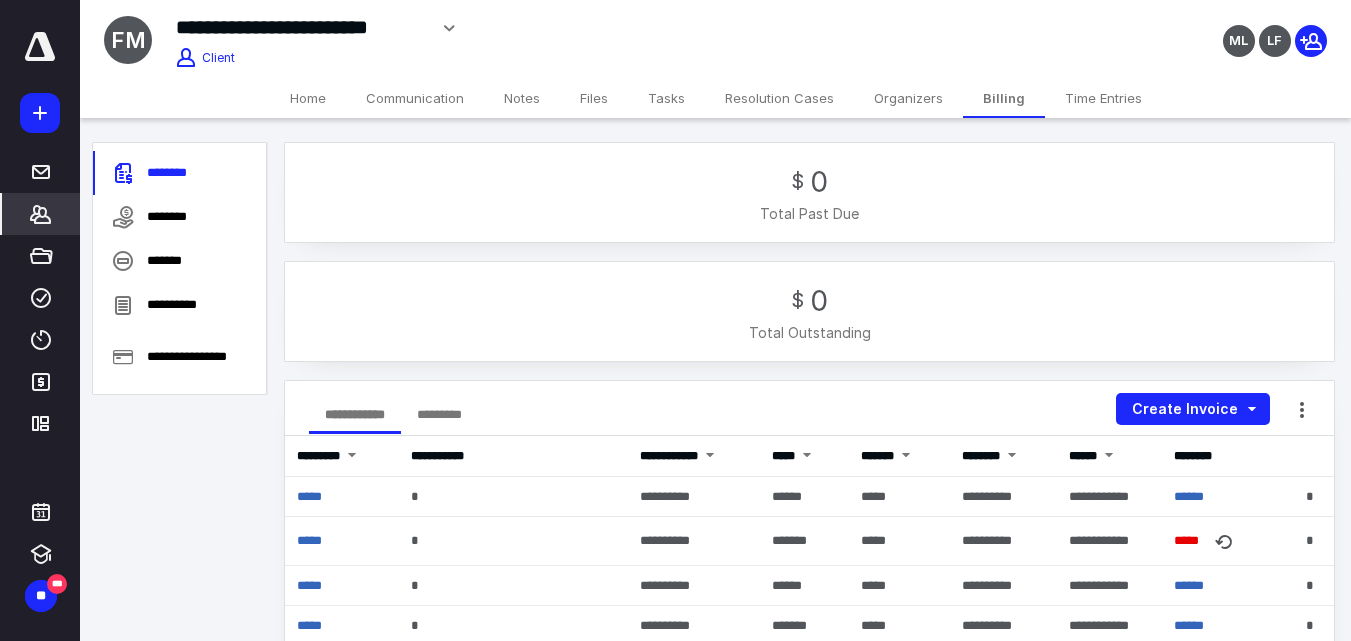 click on "Notes" at bounding box center [522, 98] 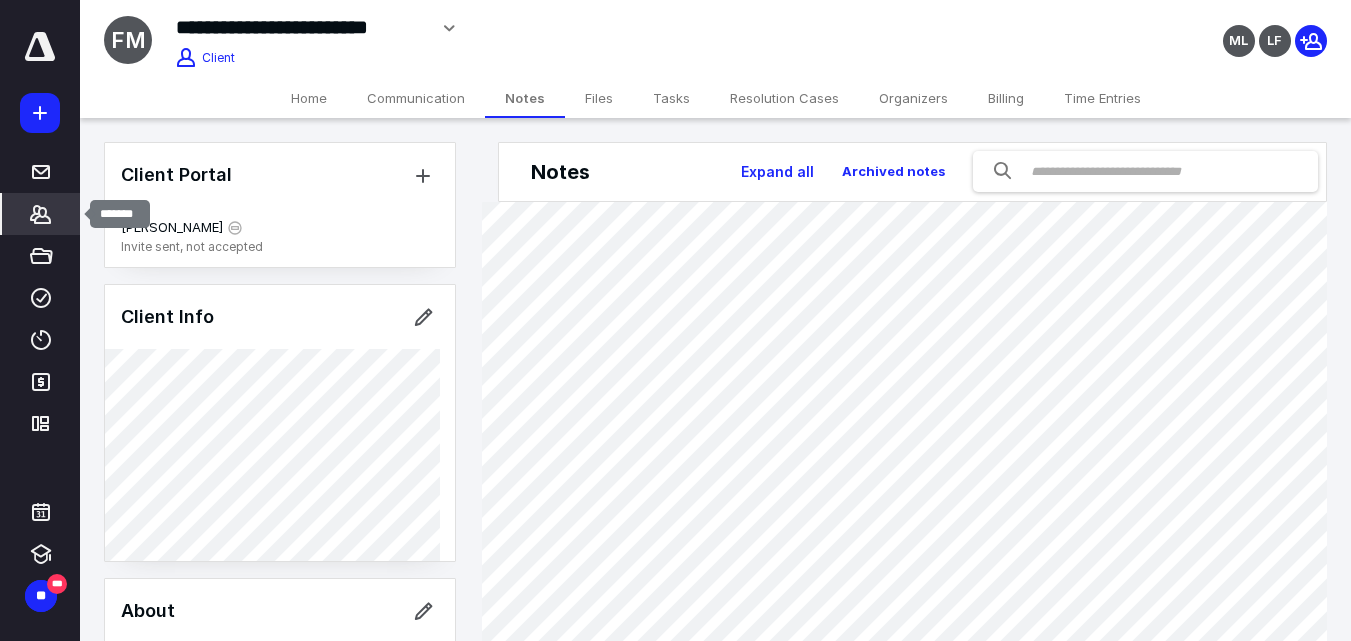 click on "*******" at bounding box center [41, 214] 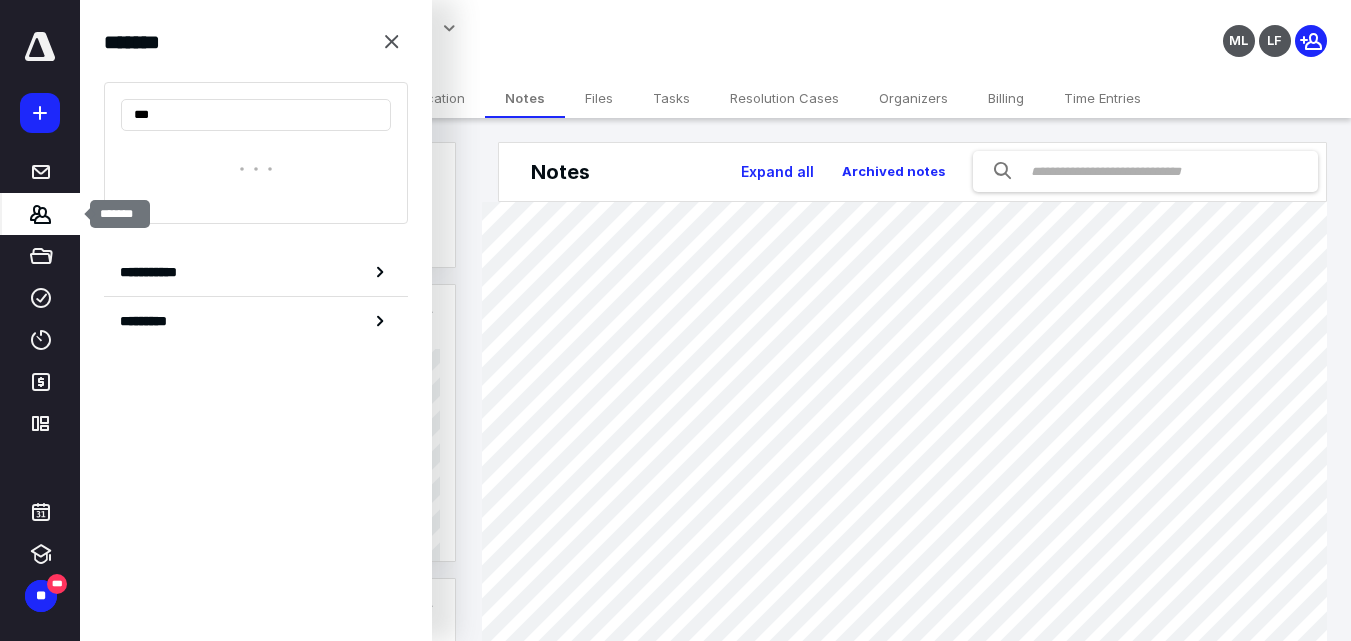type on "****" 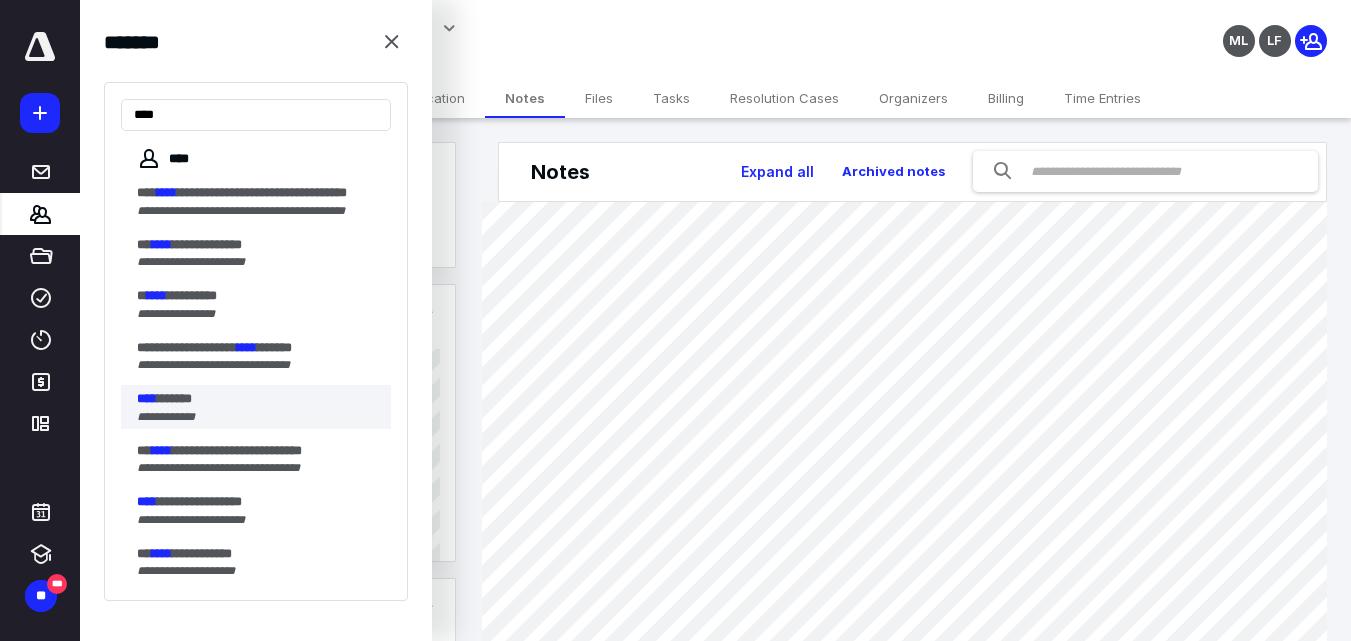 click on "**********" at bounding box center (166, 417) 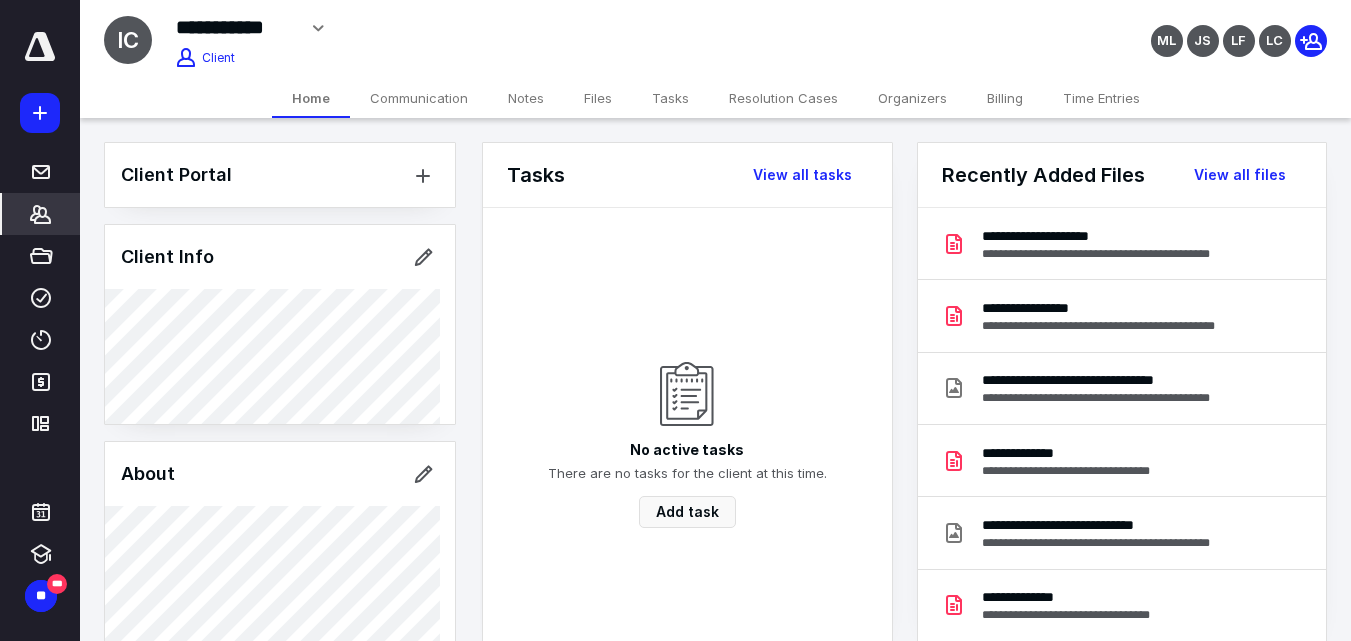 click on "Notes" at bounding box center [526, 98] 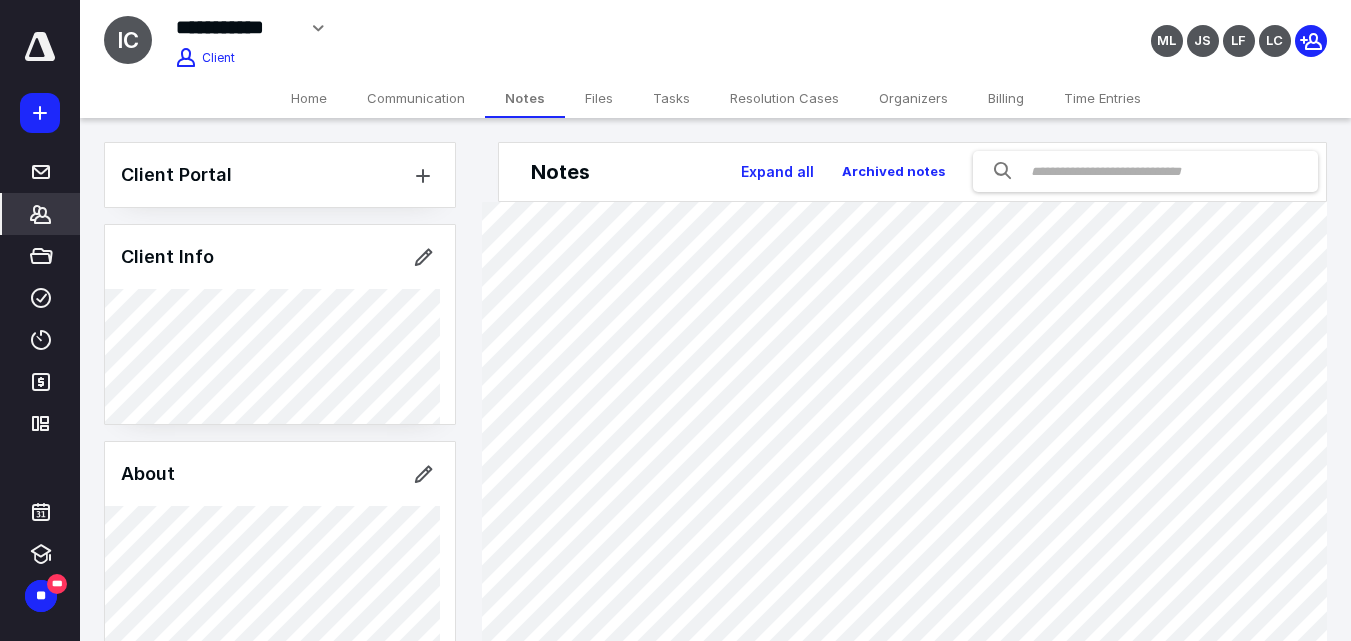 click on "Billing" at bounding box center (1006, 98) 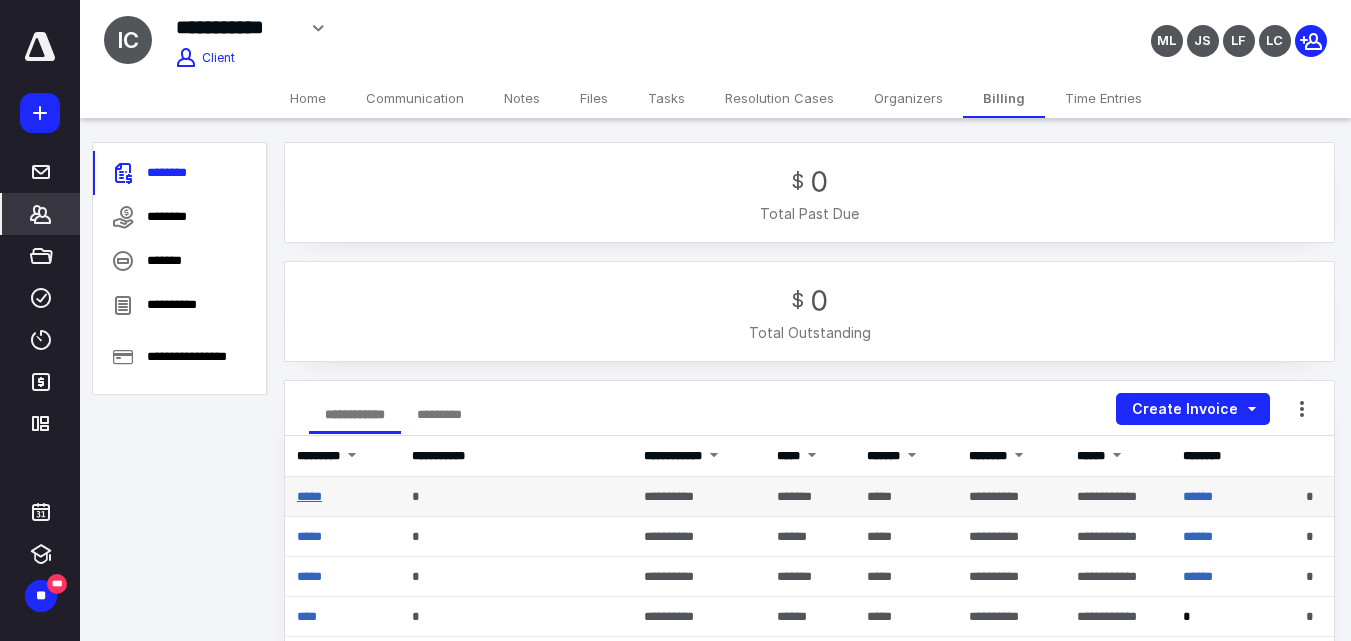 click on "*****" at bounding box center [309, 496] 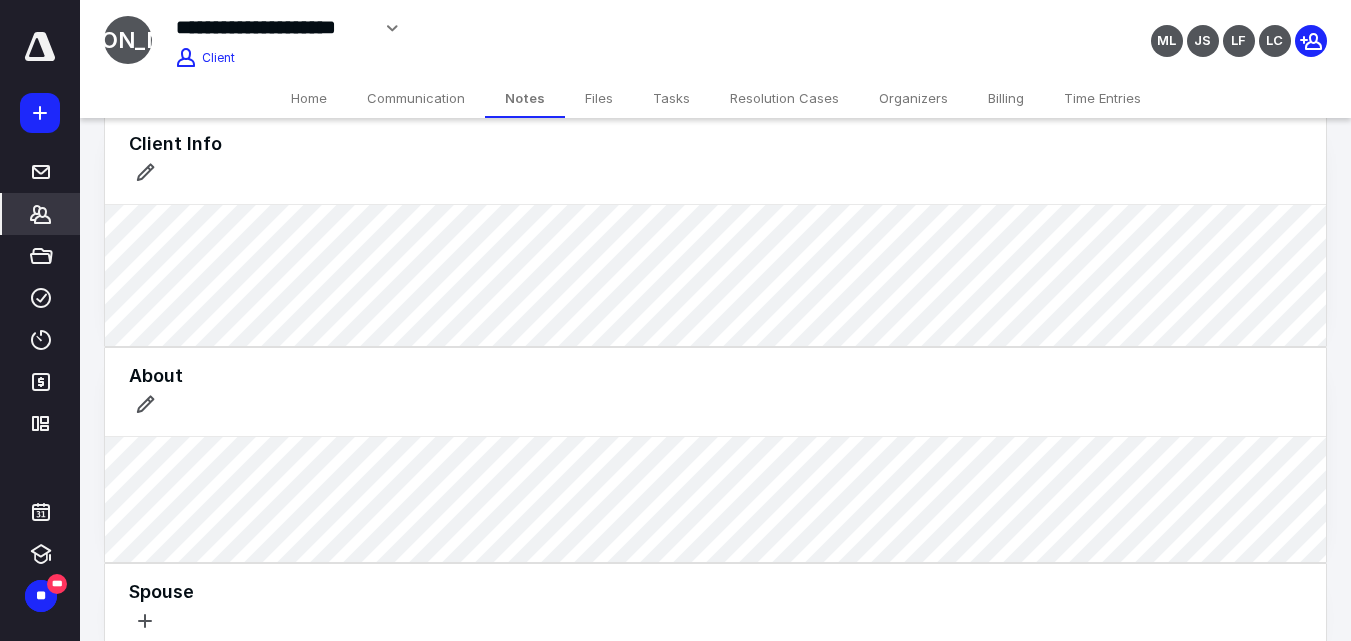 scroll, scrollTop: 0, scrollLeft: 0, axis: both 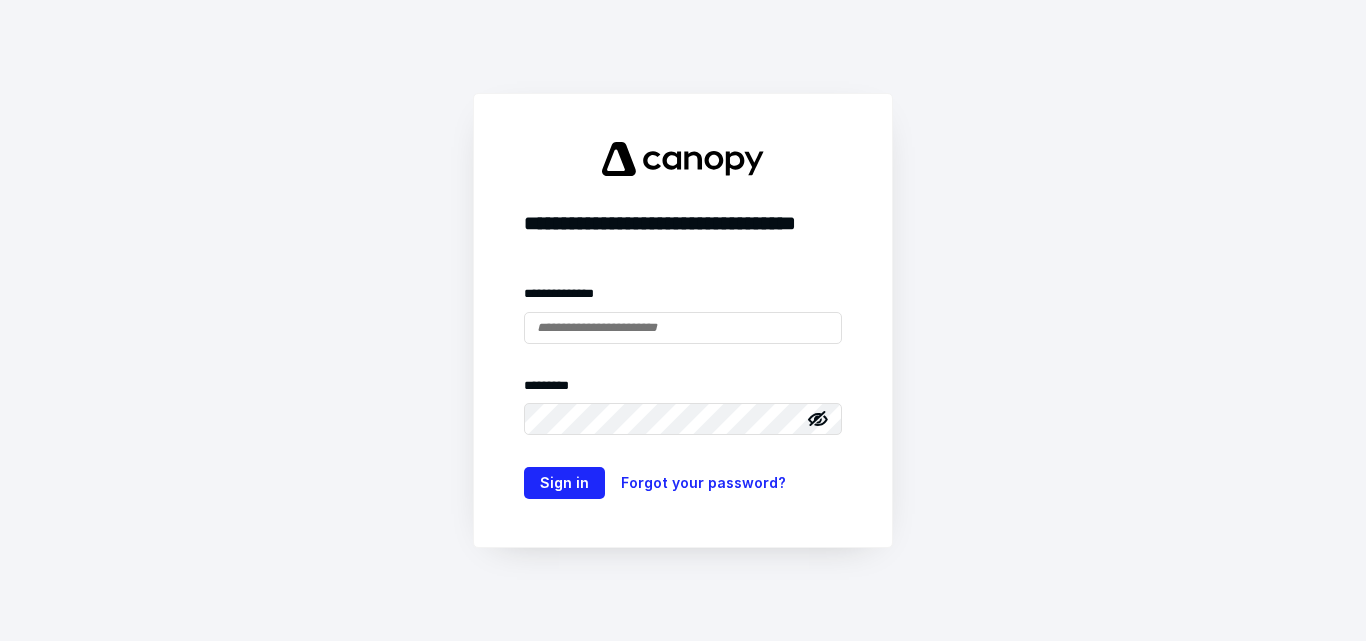 type on "**********" 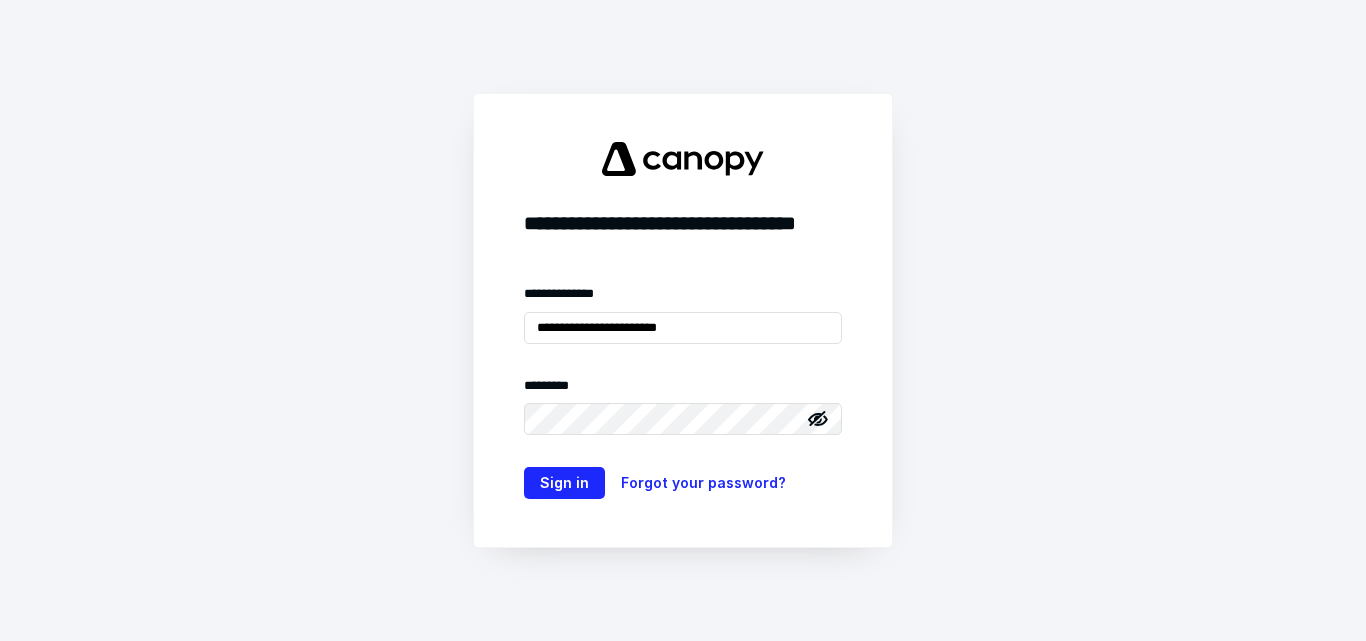 click on "**********" at bounding box center (683, 320) 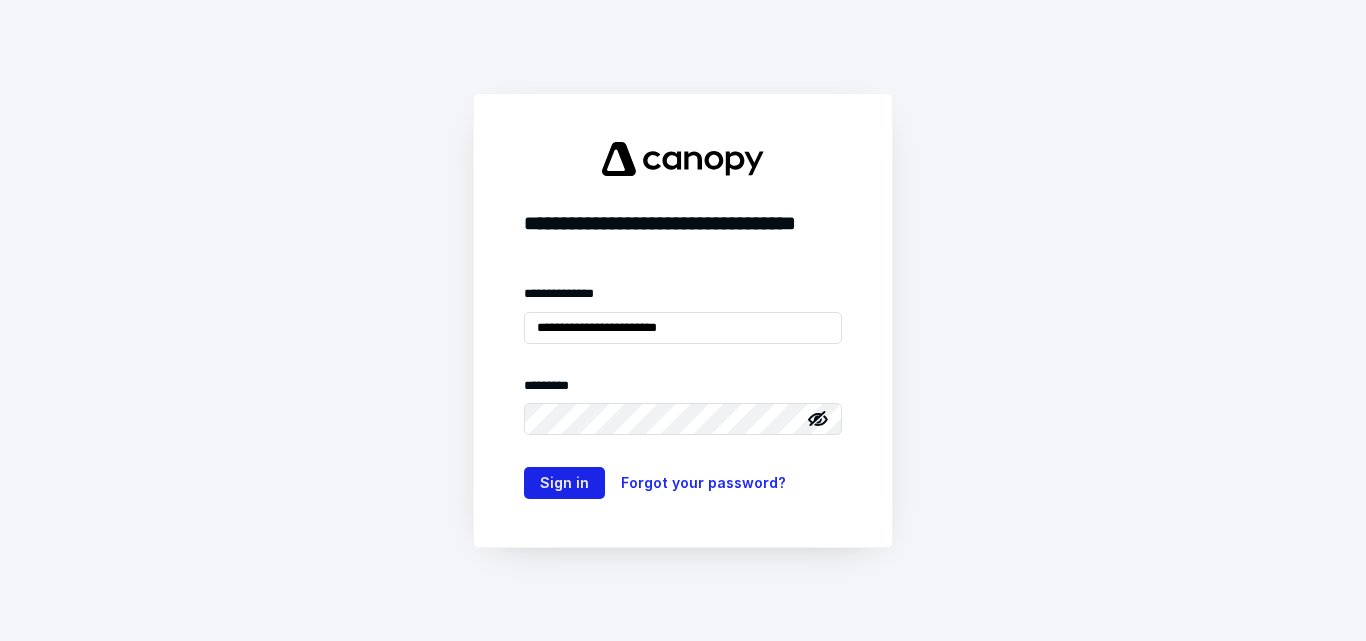 click on "Sign in" at bounding box center [564, 483] 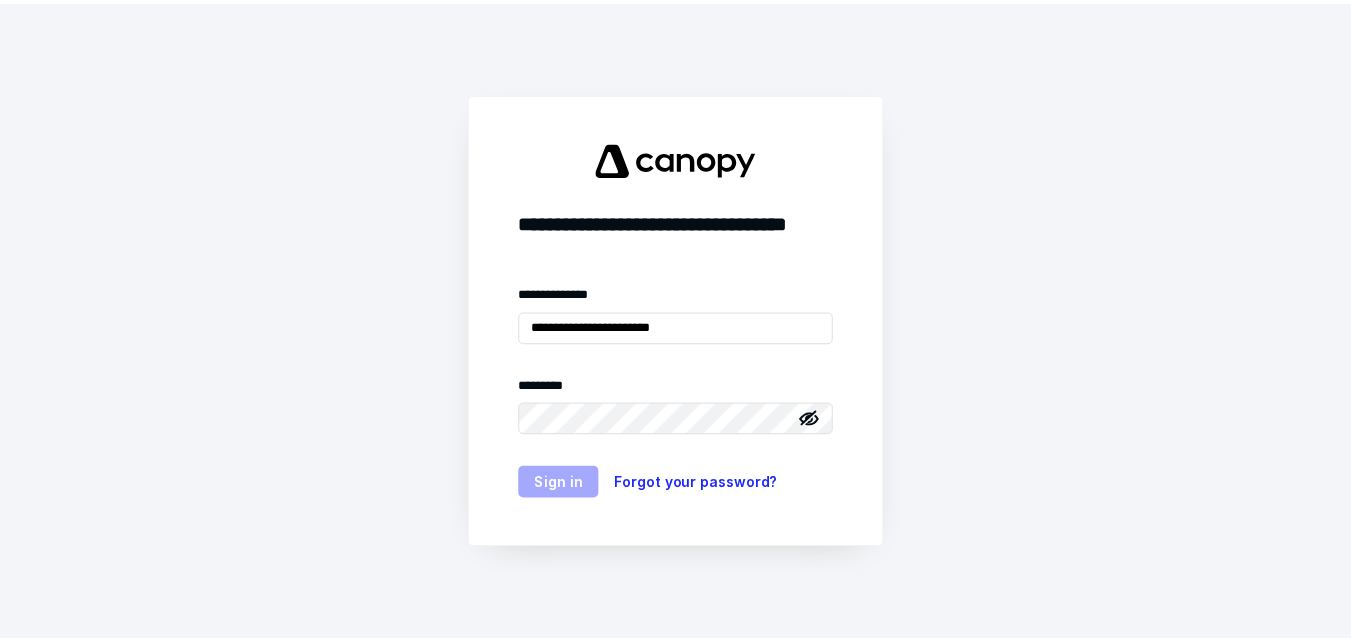 scroll, scrollTop: 0, scrollLeft: 0, axis: both 